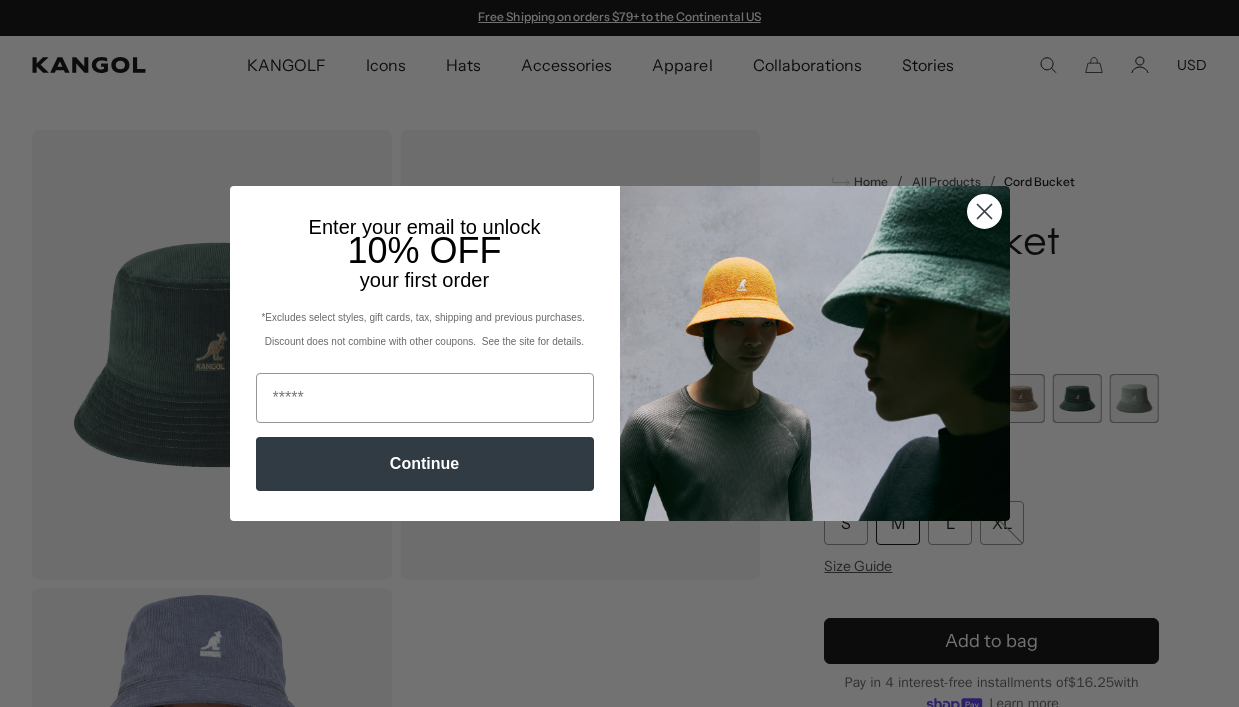 scroll, scrollTop: 0, scrollLeft: 0, axis: both 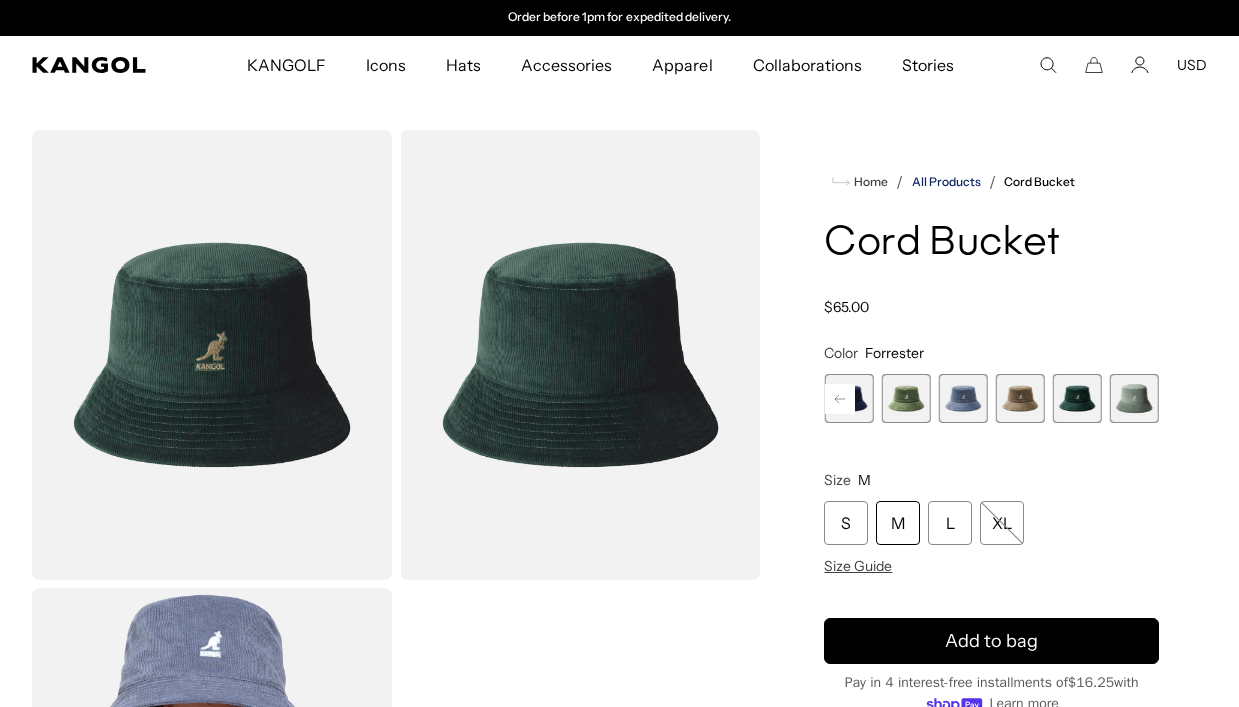 click on "All Products" at bounding box center (946, 182) 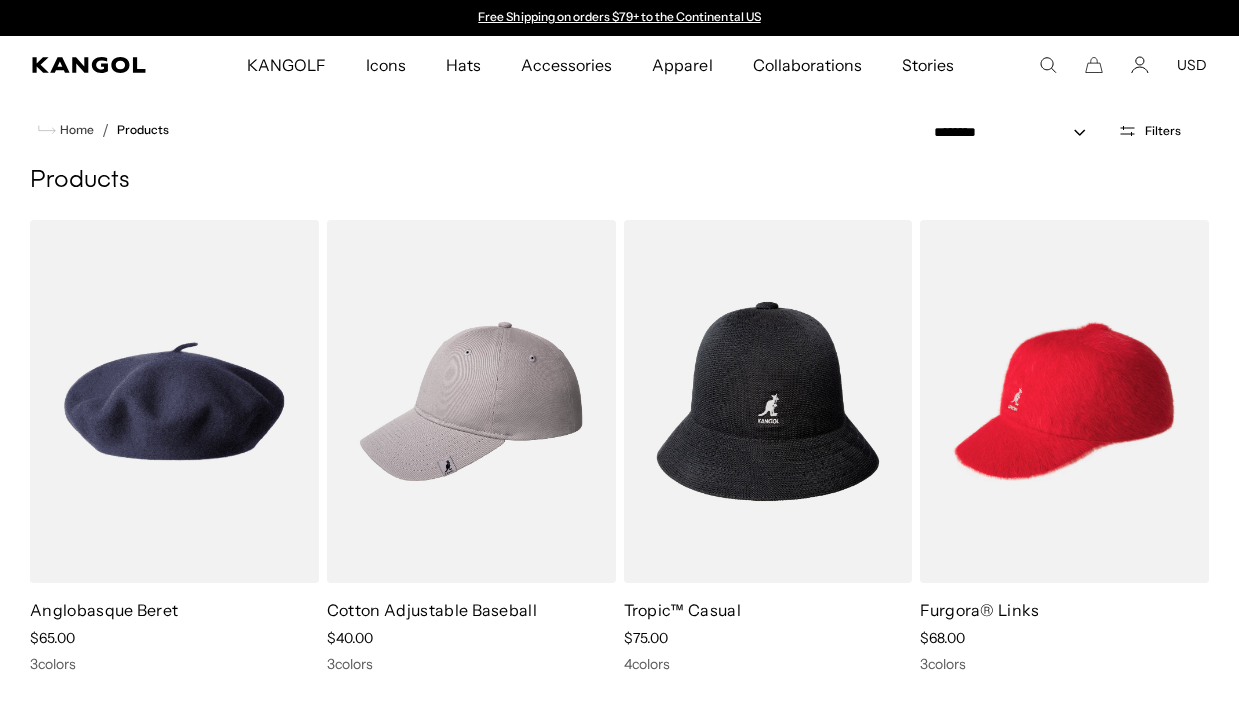 scroll, scrollTop: 0, scrollLeft: 0, axis: both 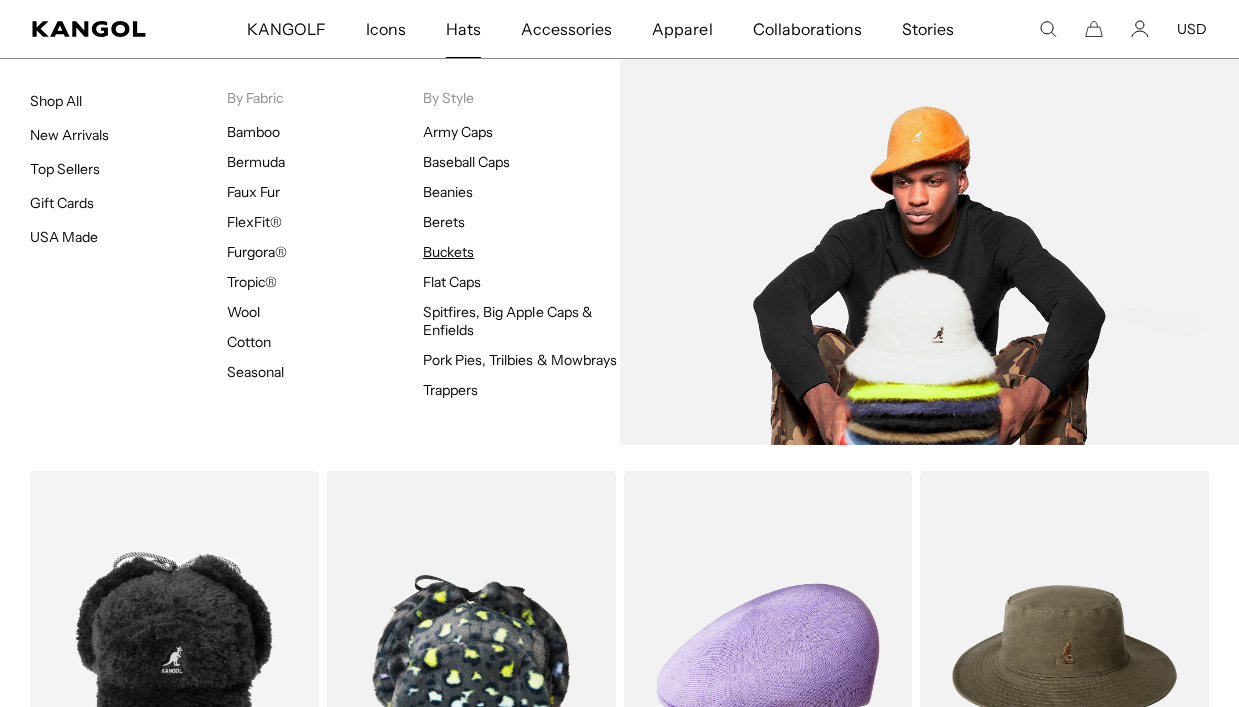 click on "Buckets" at bounding box center [448, 252] 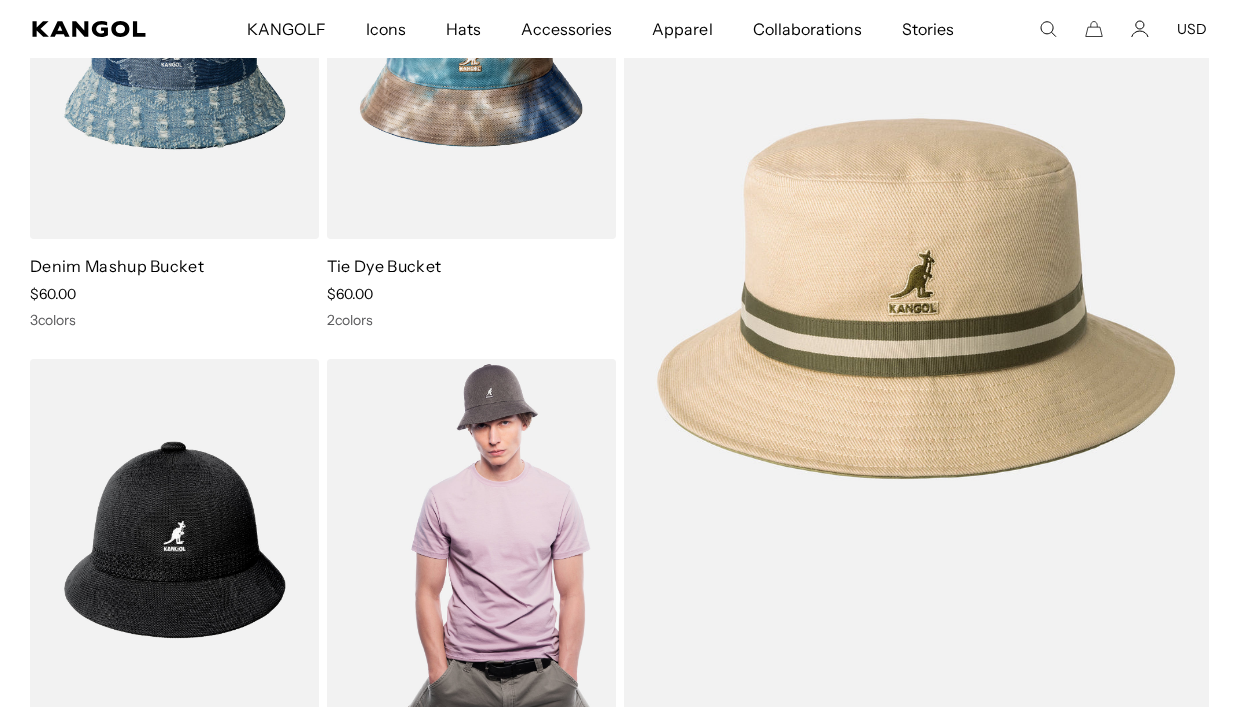 scroll, scrollTop: 471, scrollLeft: 0, axis: vertical 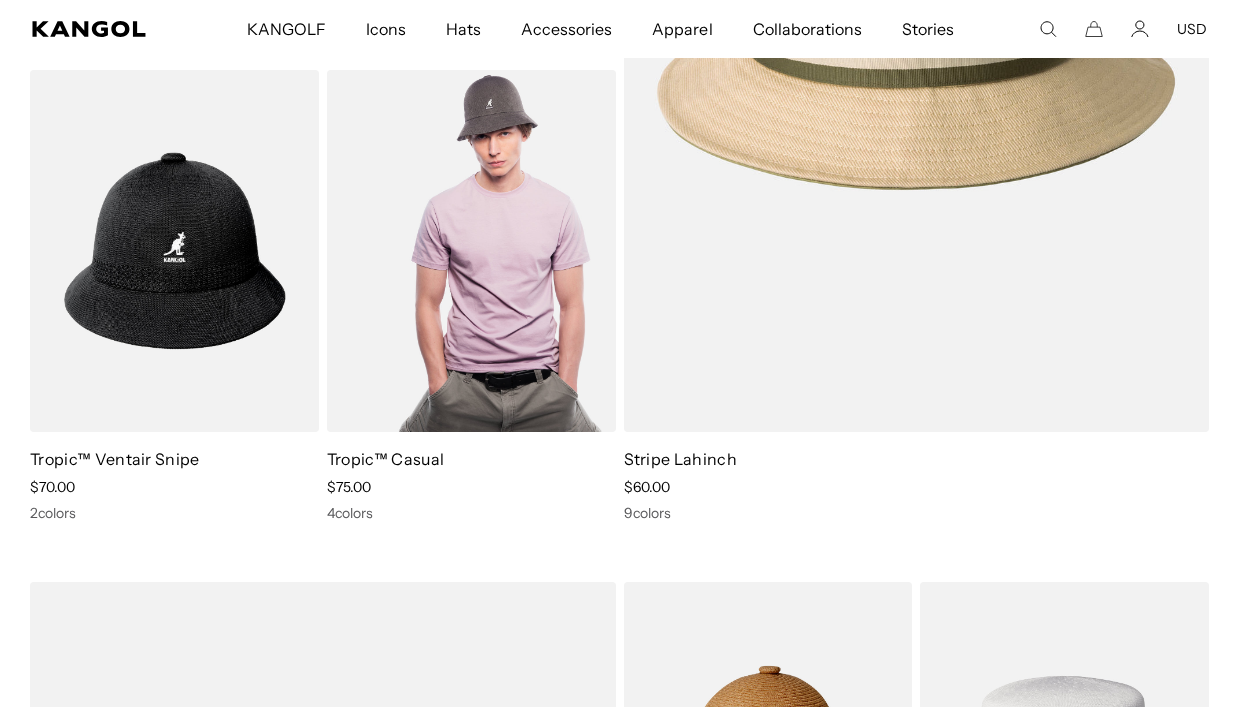 click at bounding box center (471, 251) 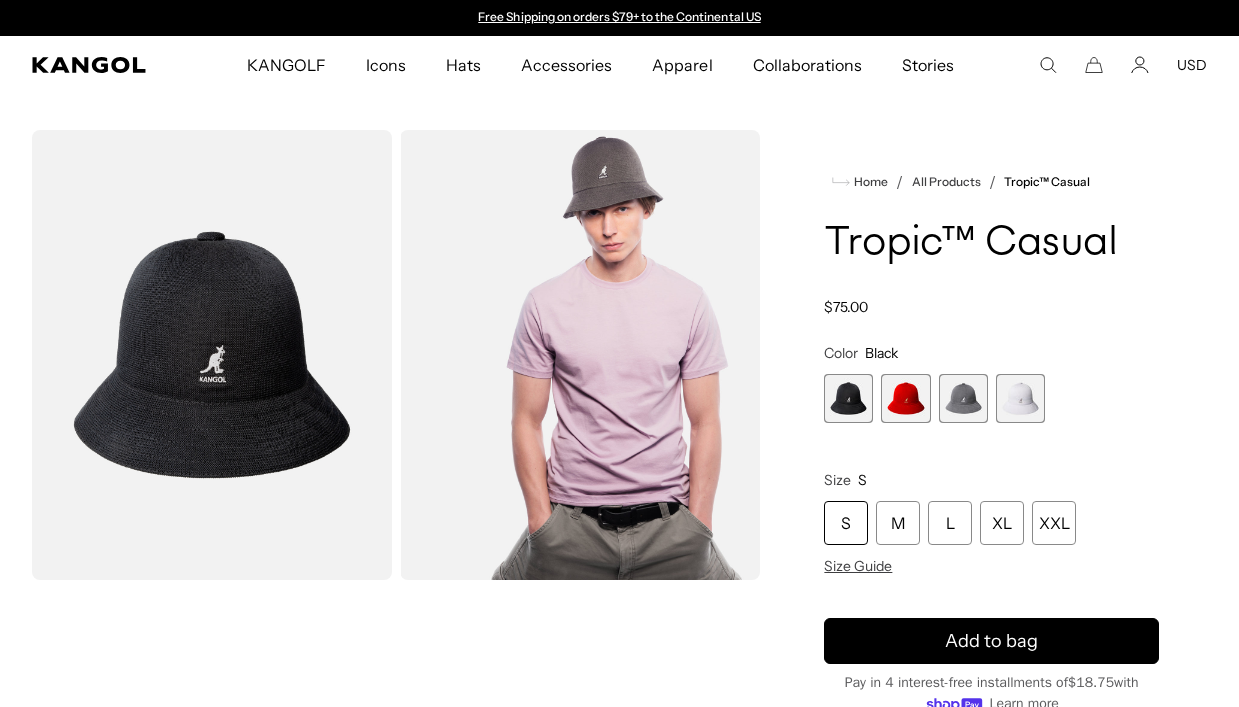 scroll, scrollTop: 0, scrollLeft: 0, axis: both 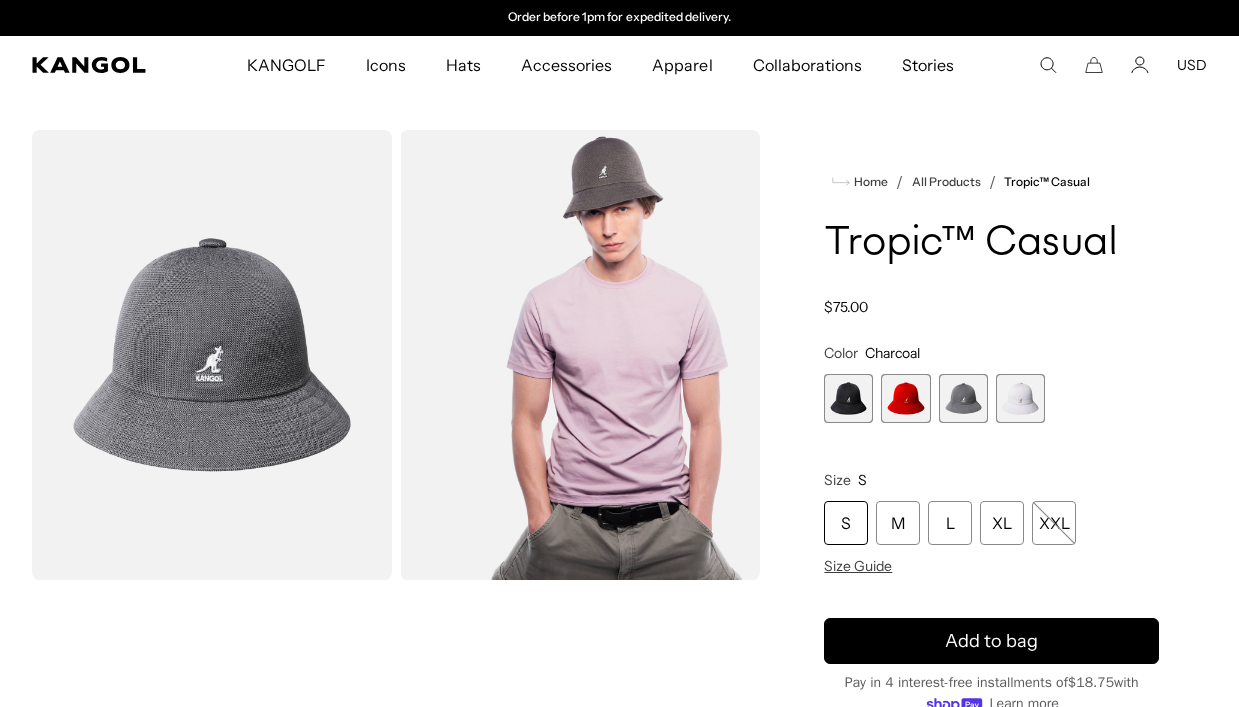 click at bounding box center (905, 398) 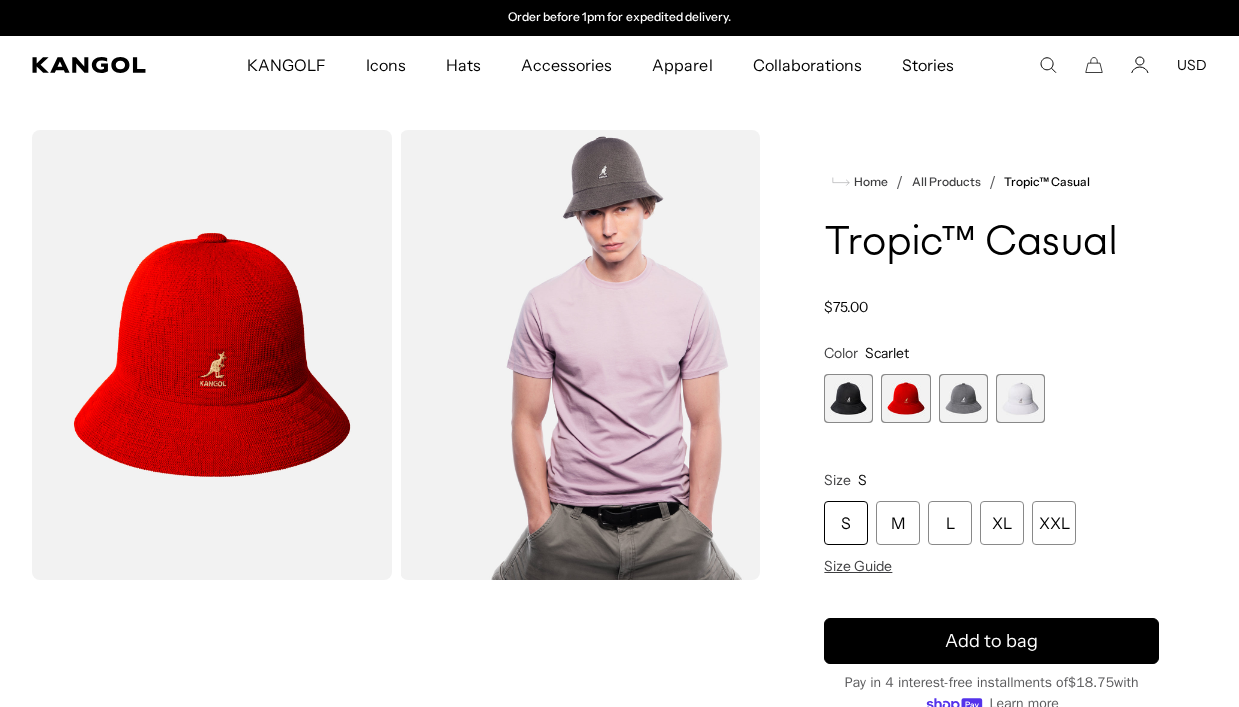 click at bounding box center (848, 398) 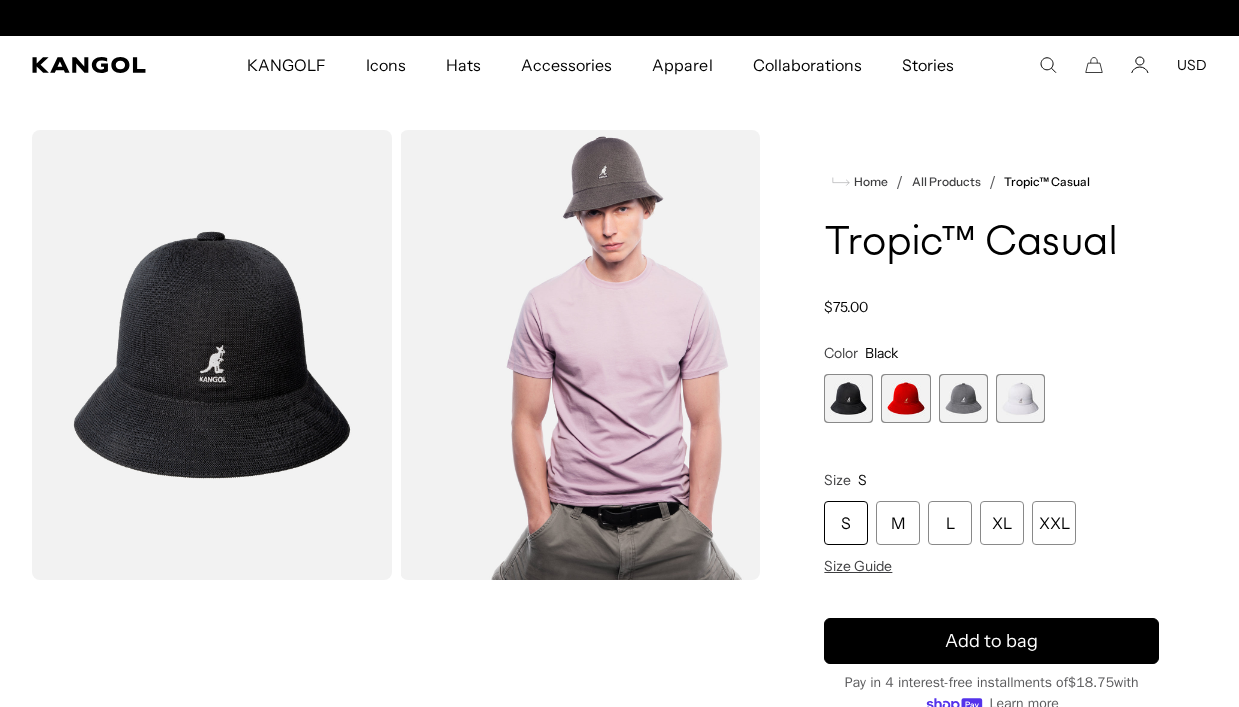 scroll, scrollTop: 0, scrollLeft: 0, axis: both 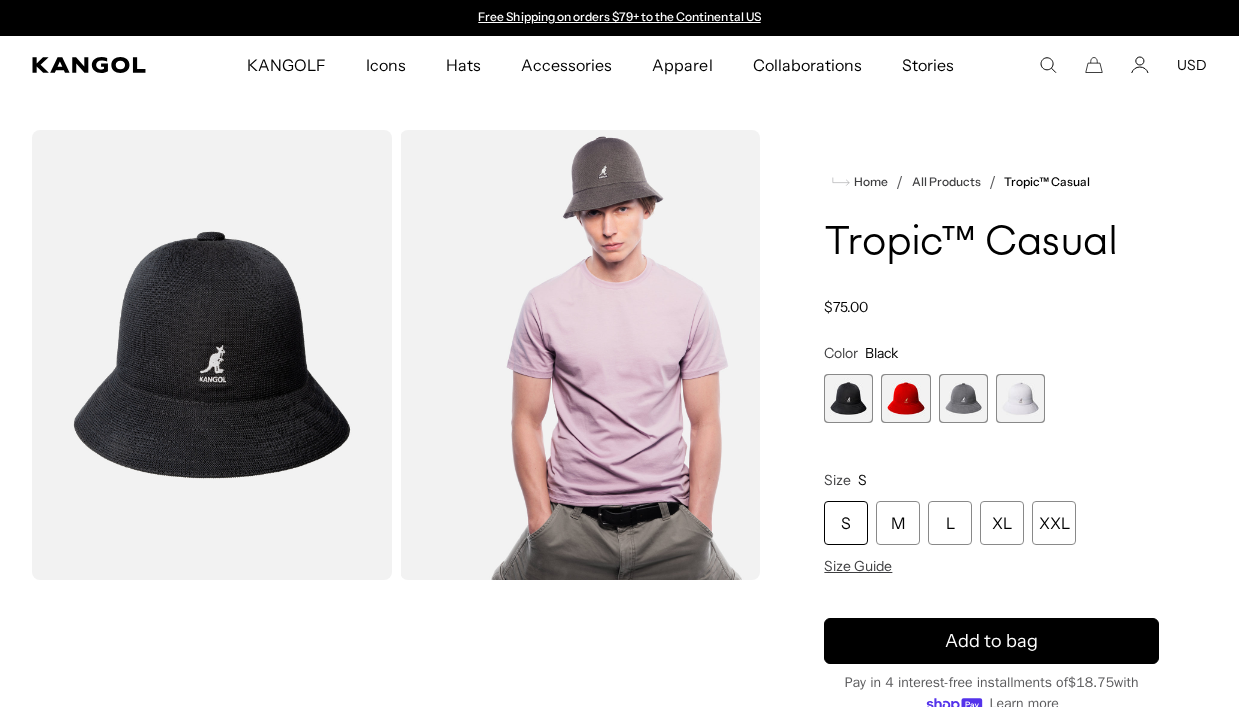 click at bounding box center (212, 355) 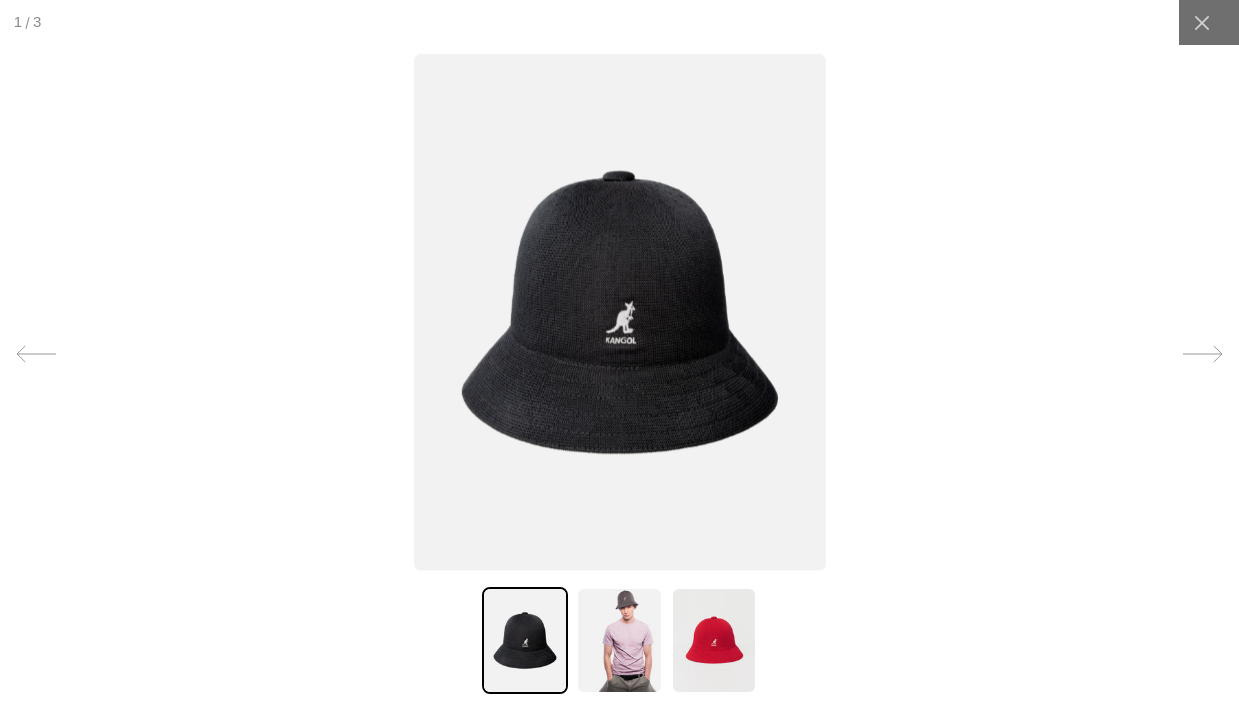 click at bounding box center [620, 313] 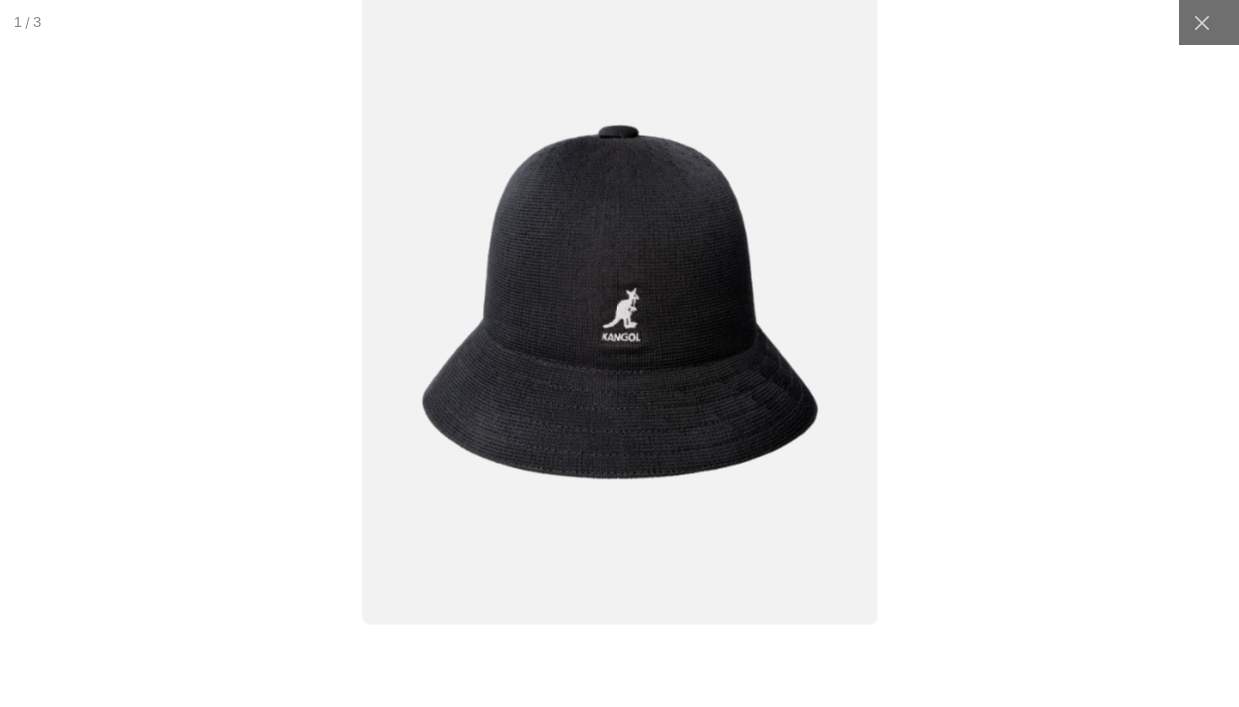 click at bounding box center [619, 302] 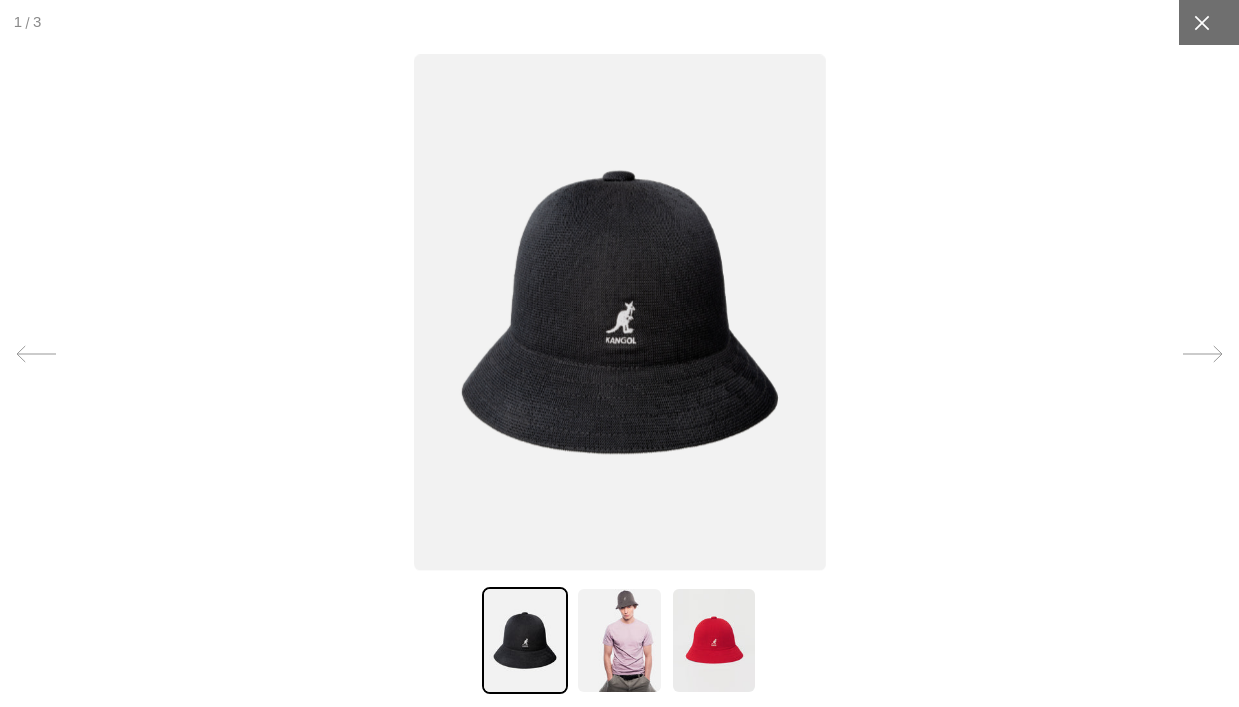click 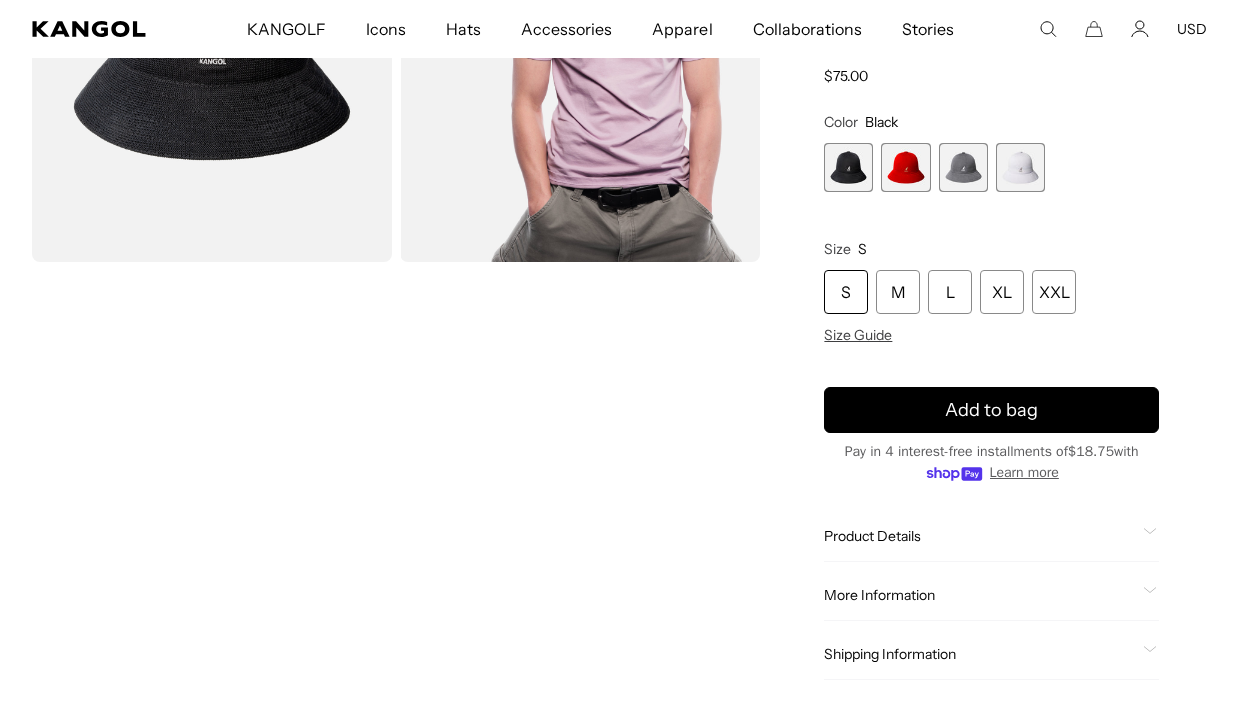 scroll, scrollTop: 442, scrollLeft: 0, axis: vertical 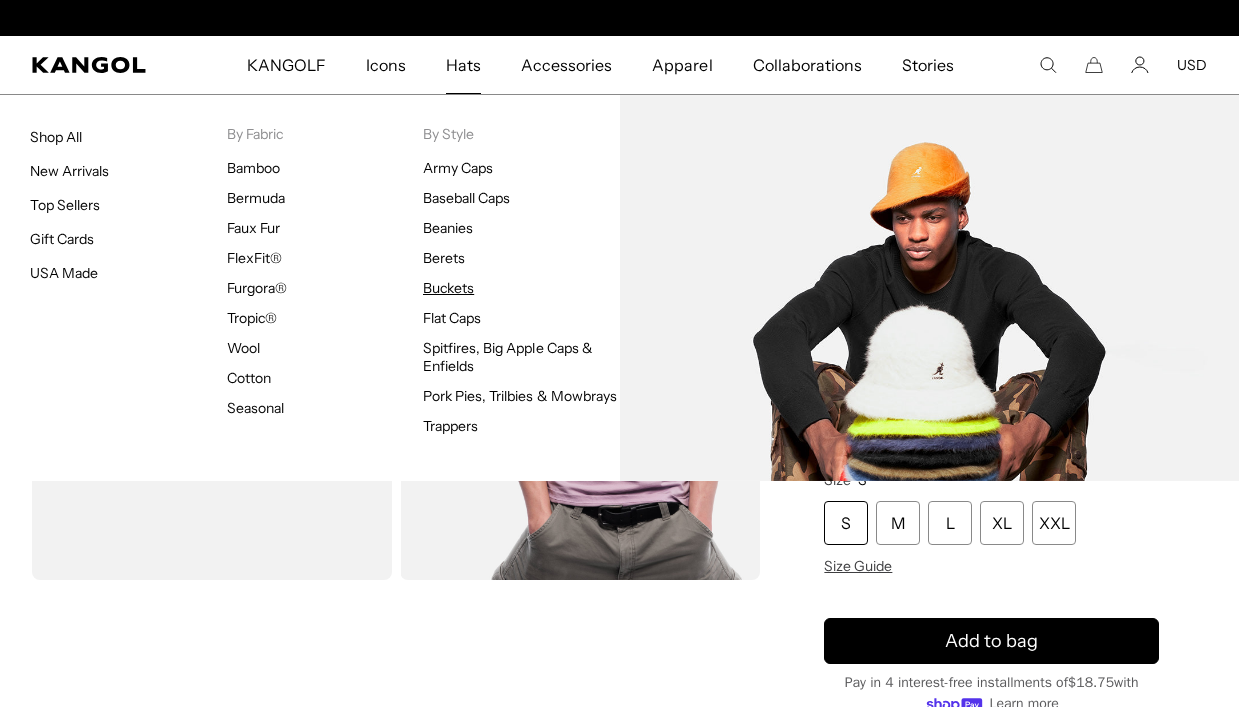 click on "Buckets" at bounding box center (448, 288) 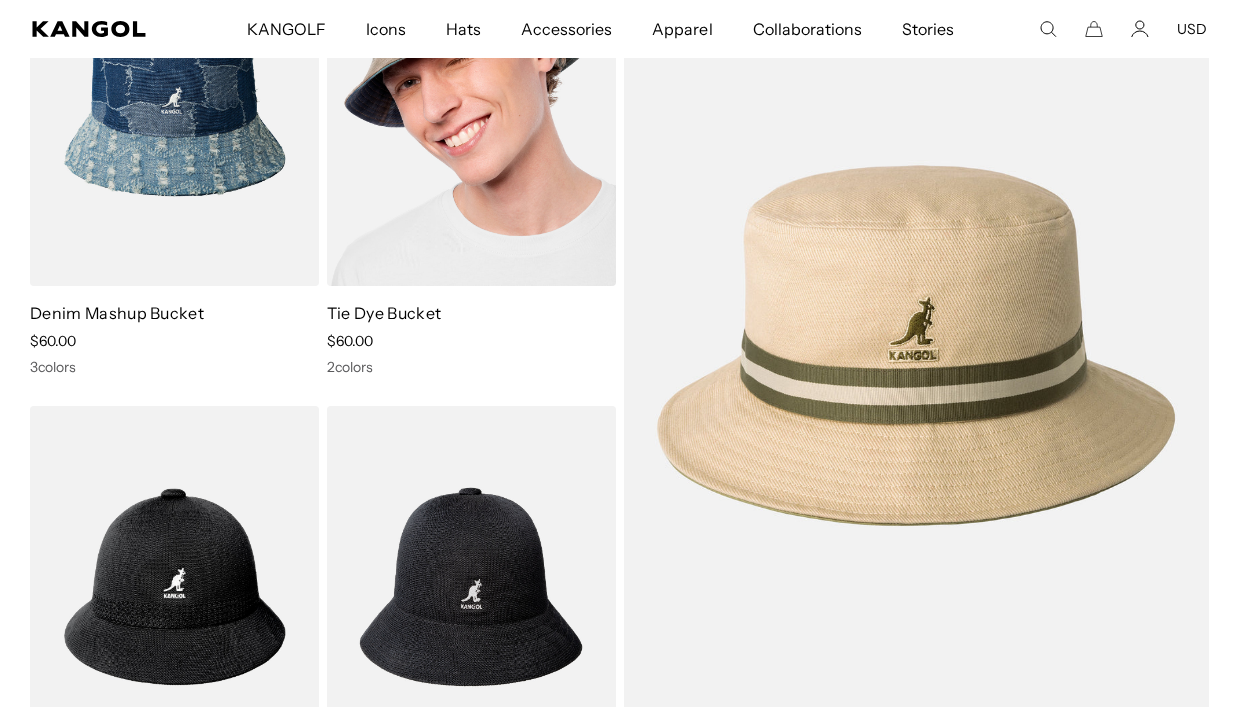 scroll, scrollTop: 316, scrollLeft: 0, axis: vertical 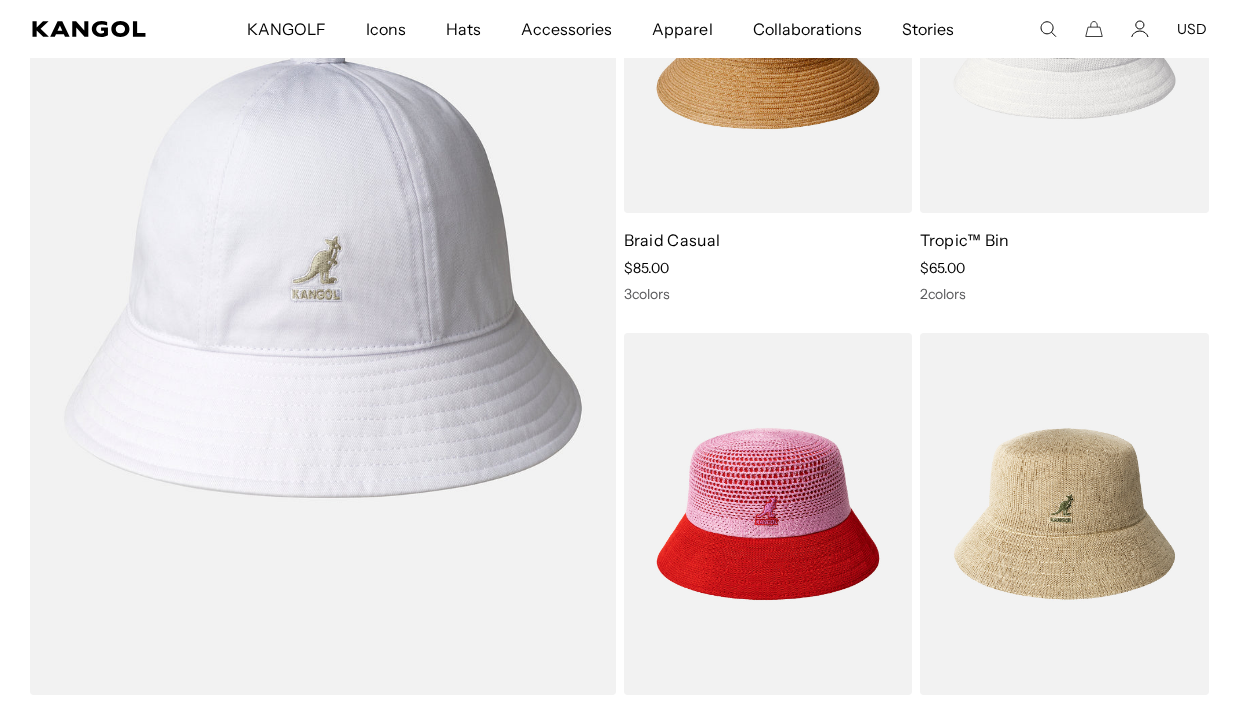 click at bounding box center [323, 272] 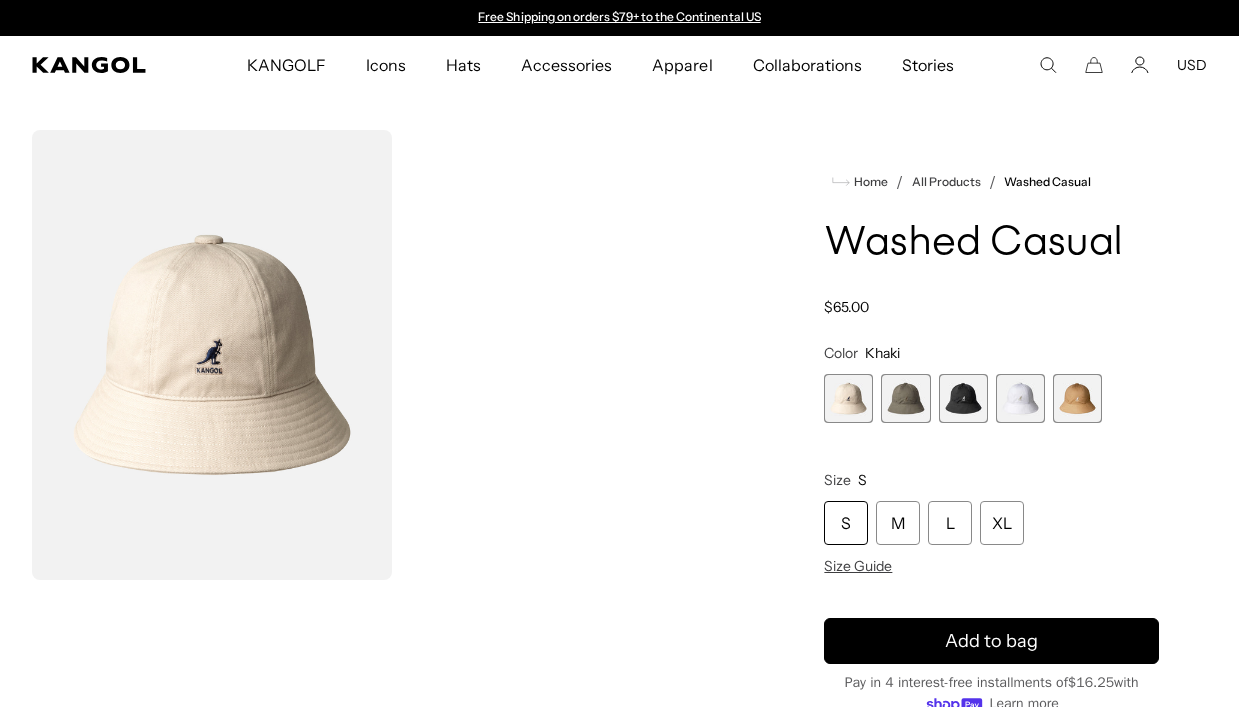 scroll, scrollTop: 0, scrollLeft: 0, axis: both 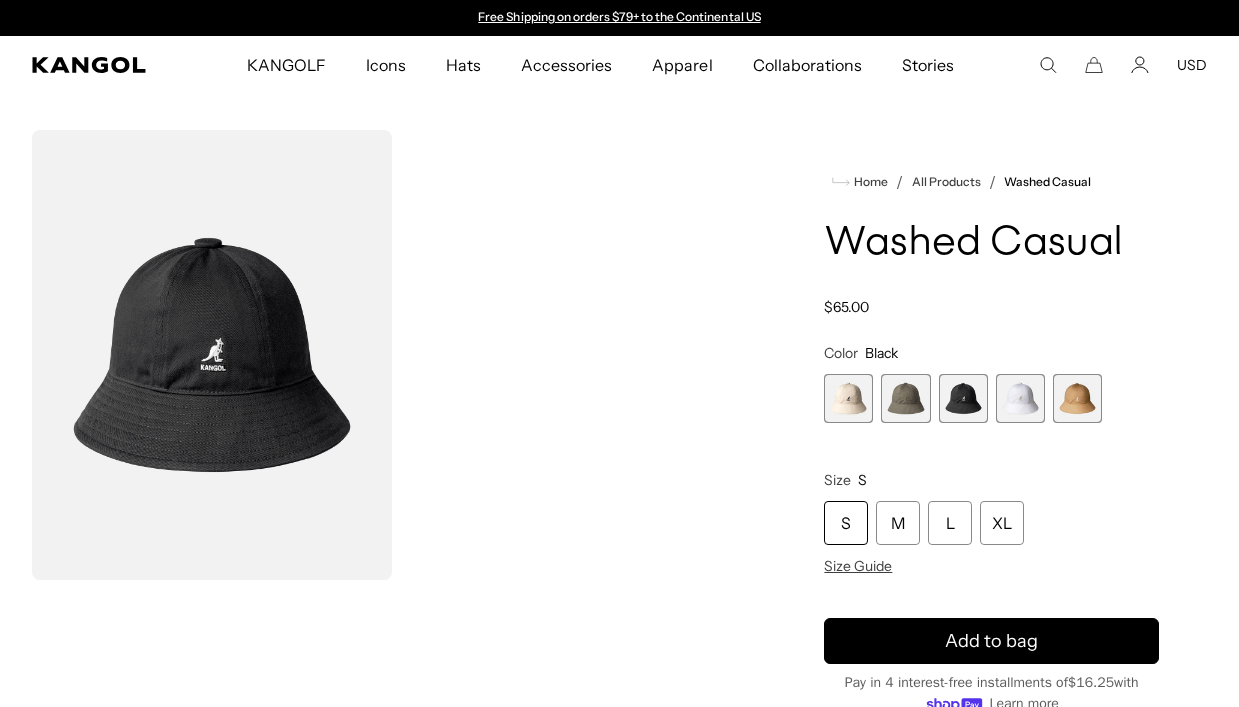 click at bounding box center [905, 398] 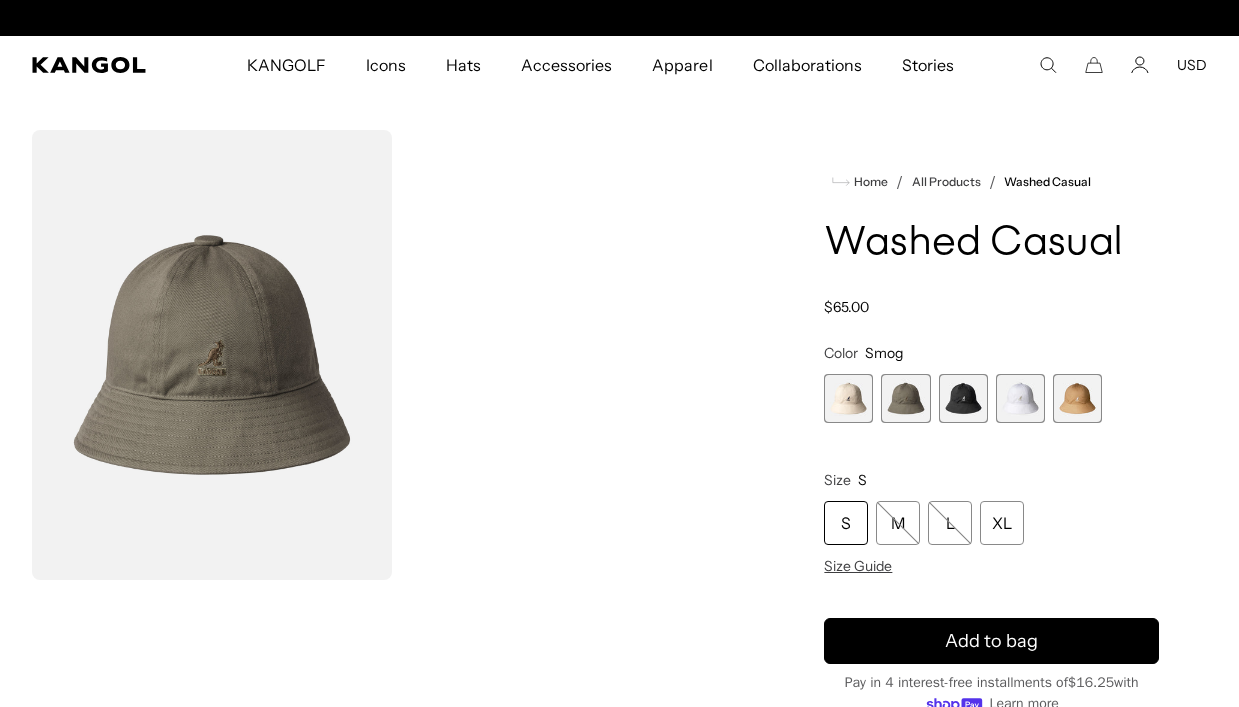 scroll, scrollTop: 0, scrollLeft: 412, axis: horizontal 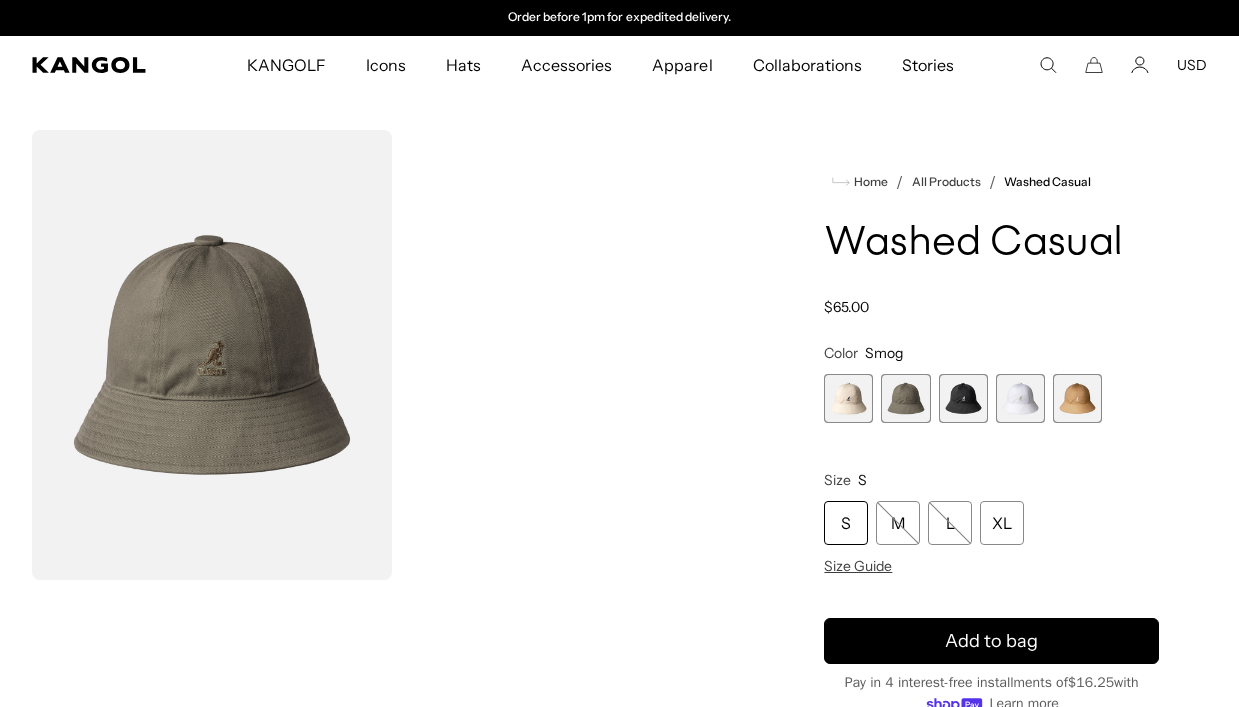 click at bounding box center (848, 398) 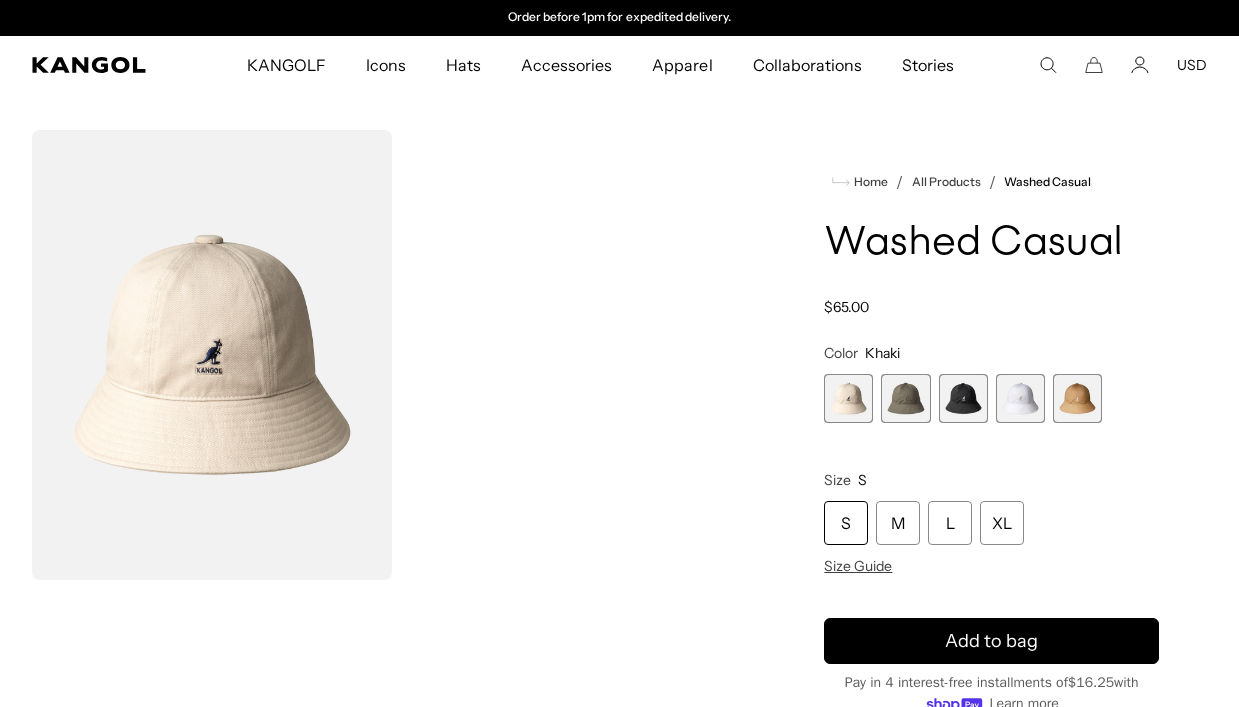 click at bounding box center [1020, 398] 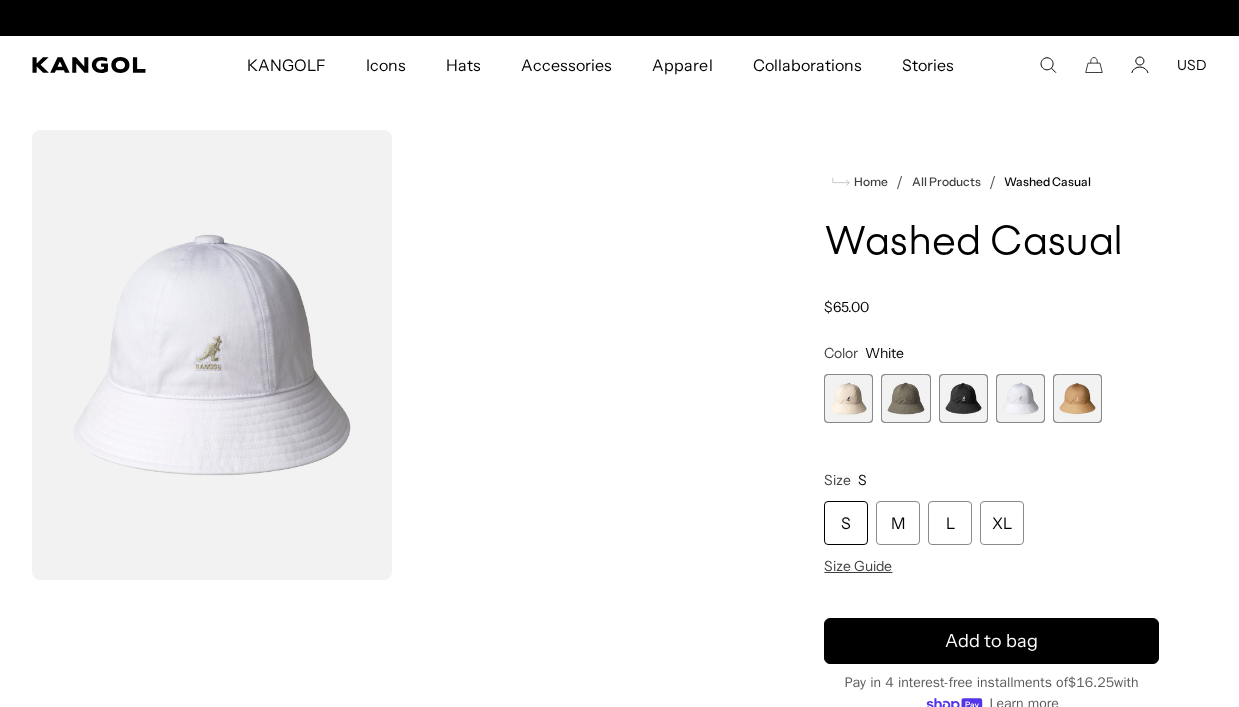 scroll, scrollTop: 0, scrollLeft: 0, axis: both 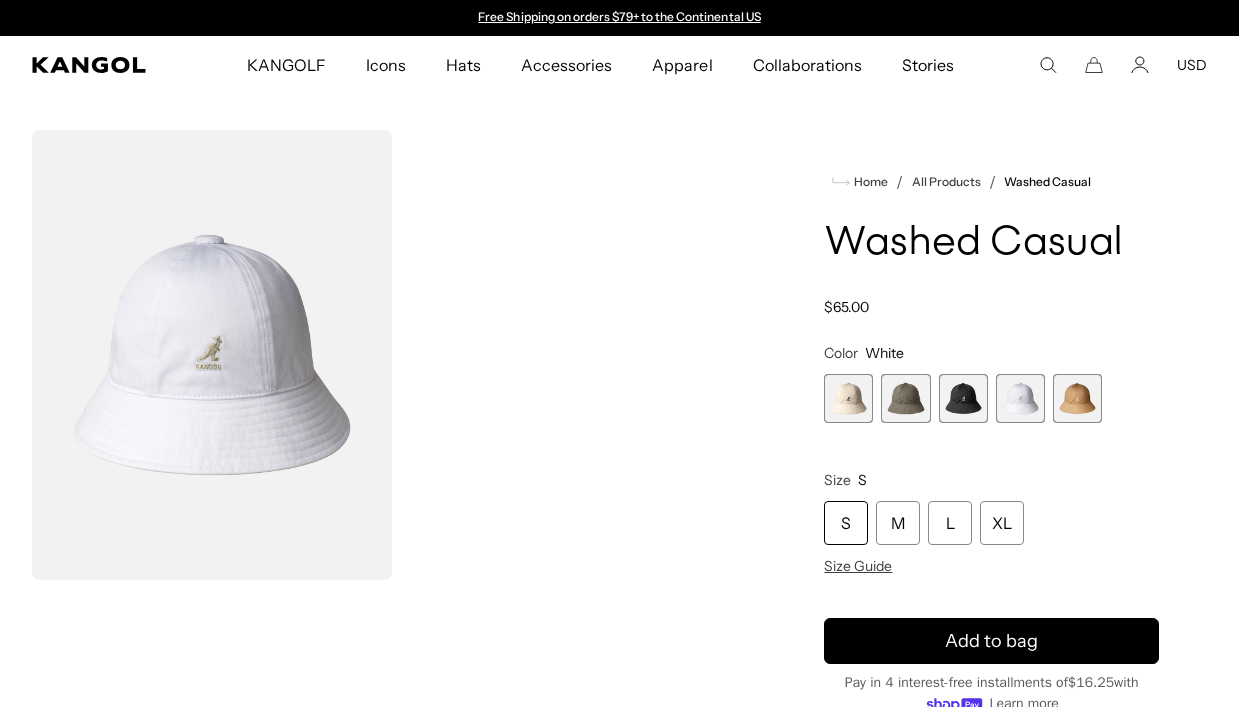 click at bounding box center [1077, 398] 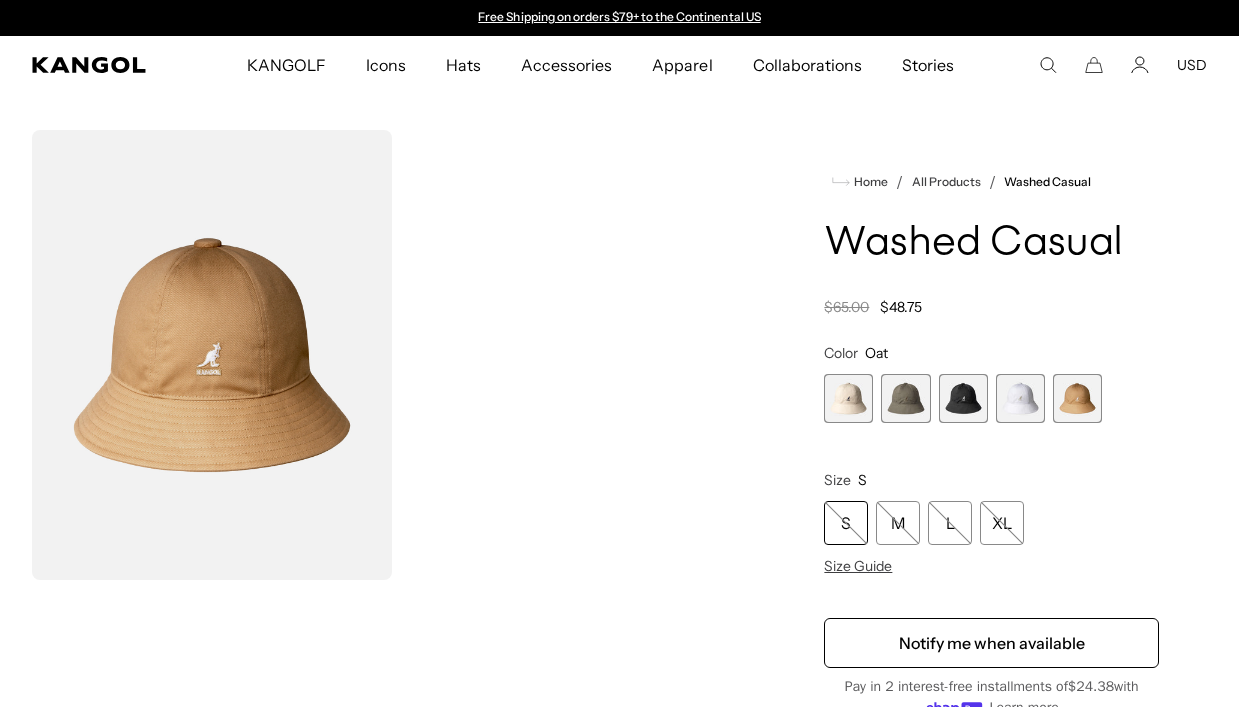 click at bounding box center [848, 398] 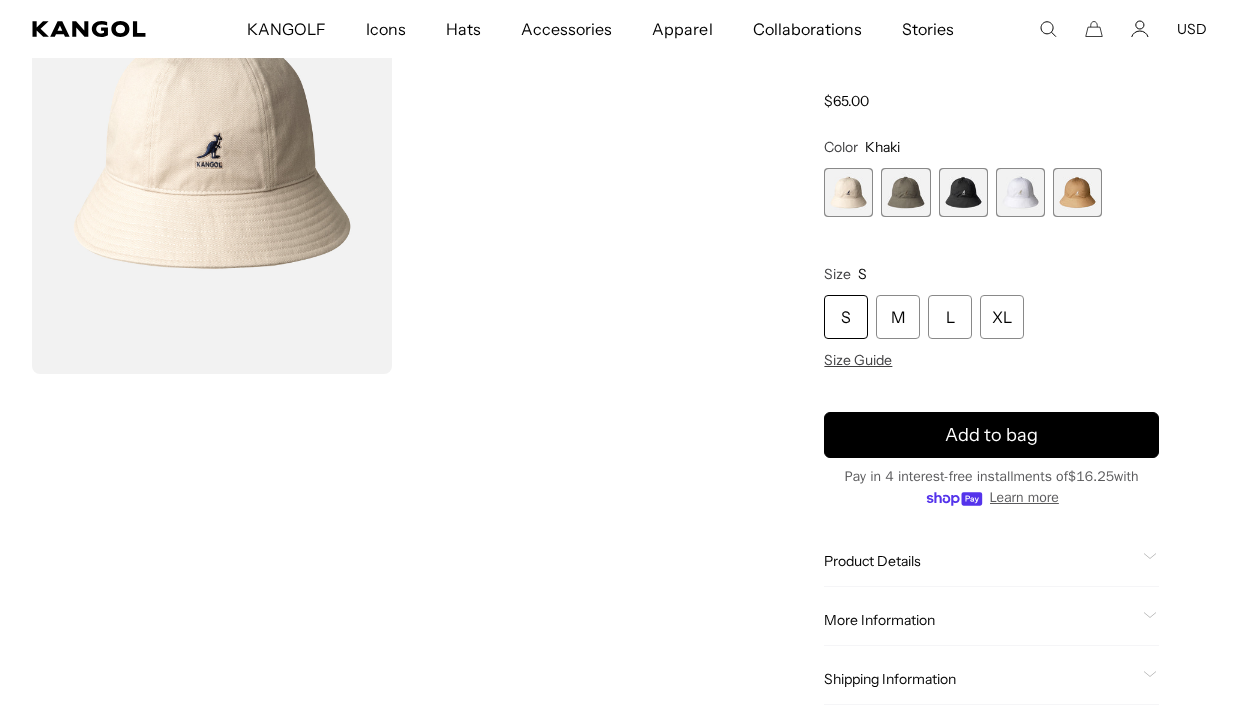 scroll, scrollTop: 208, scrollLeft: 0, axis: vertical 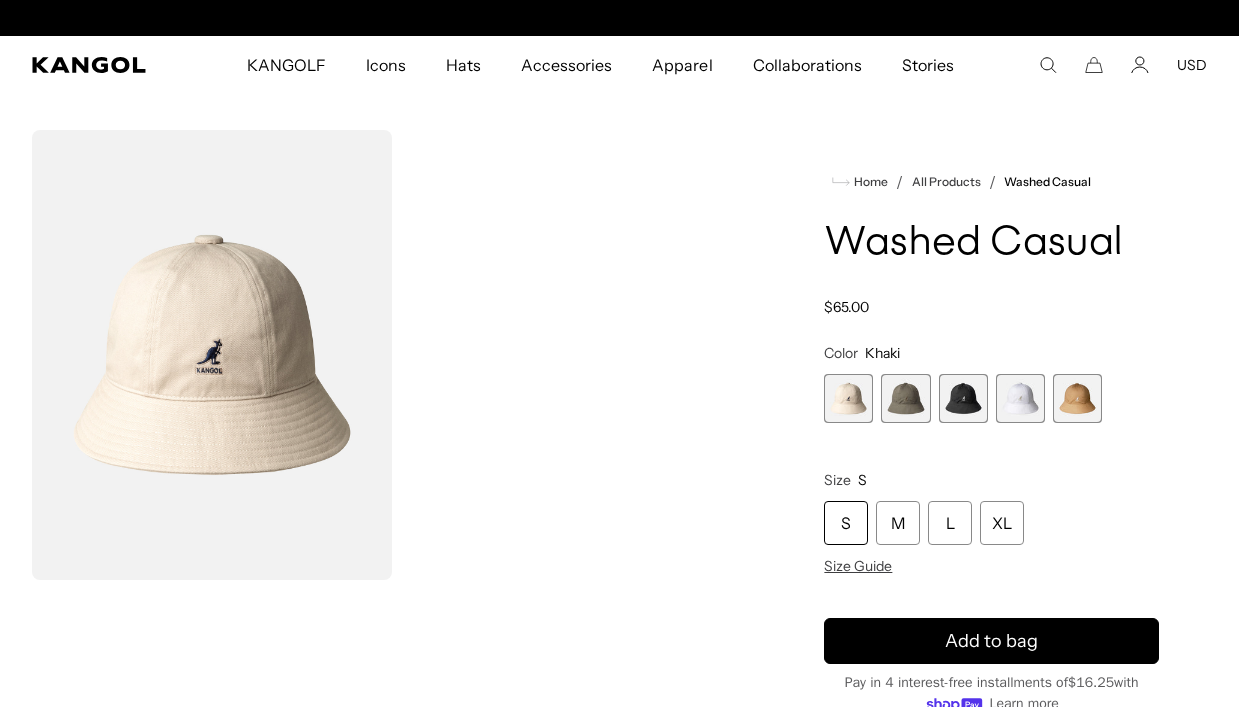 click at bounding box center [396, 355] 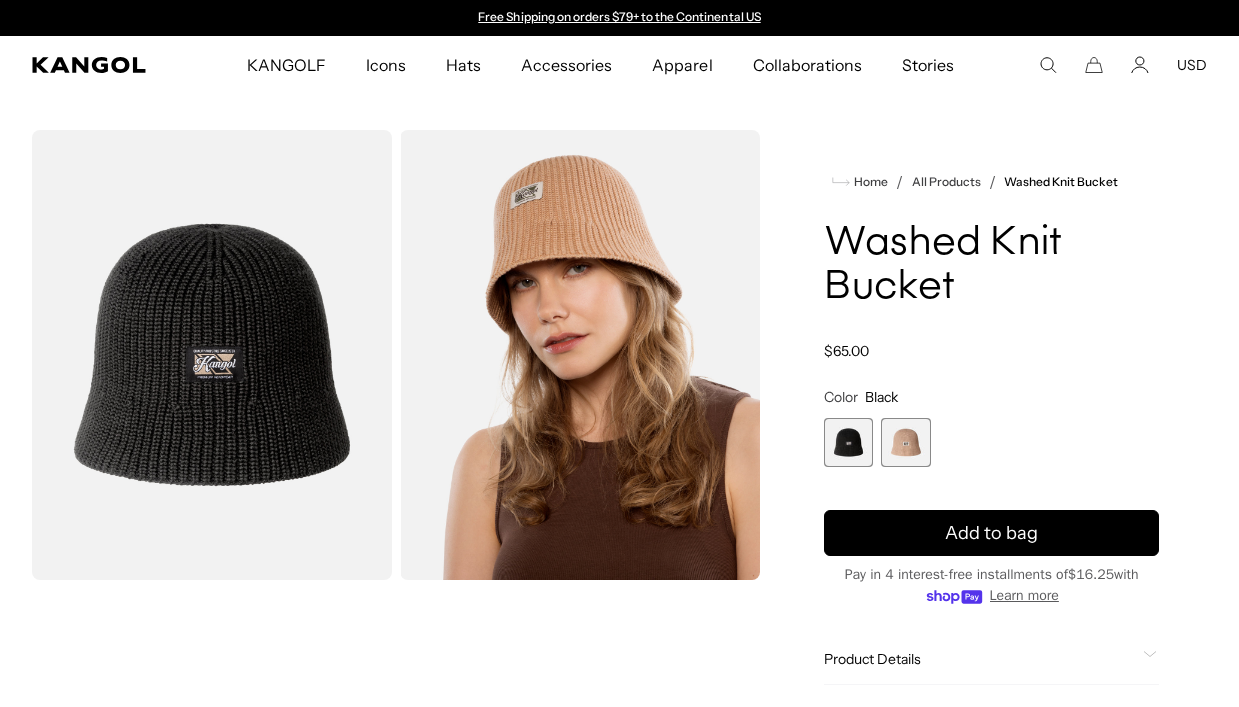 scroll, scrollTop: 0, scrollLeft: 0, axis: both 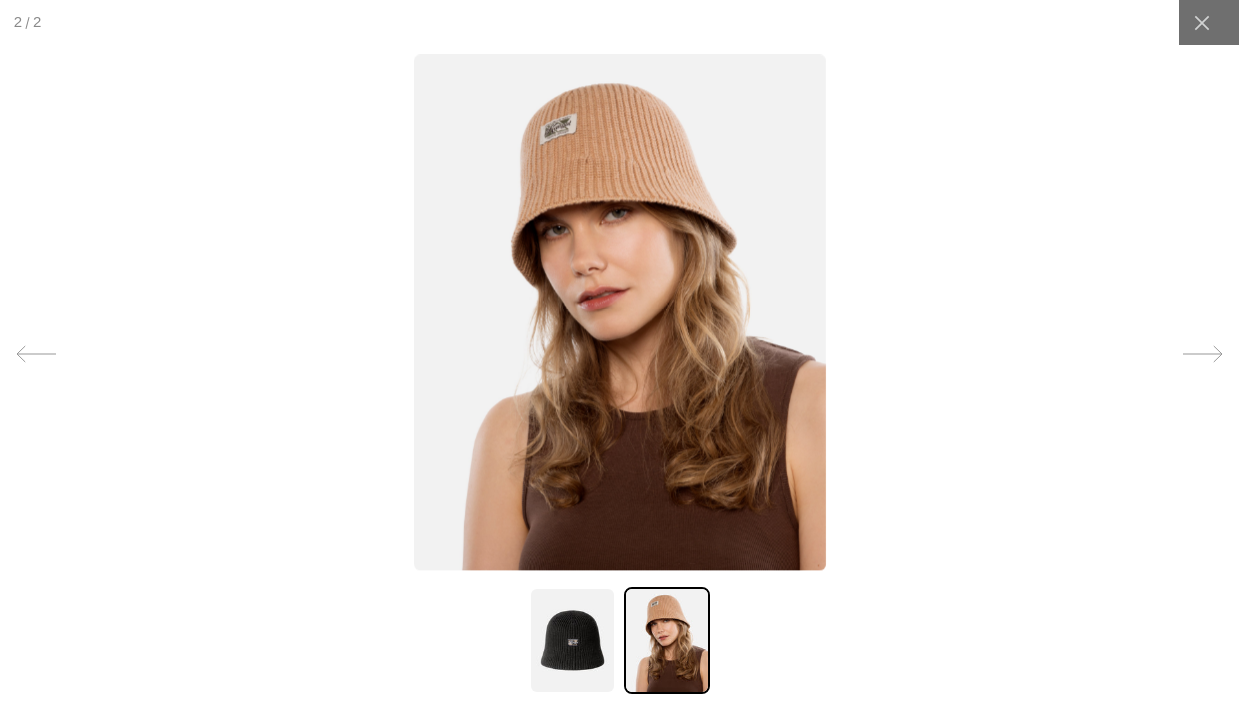 click at bounding box center (620, 313) 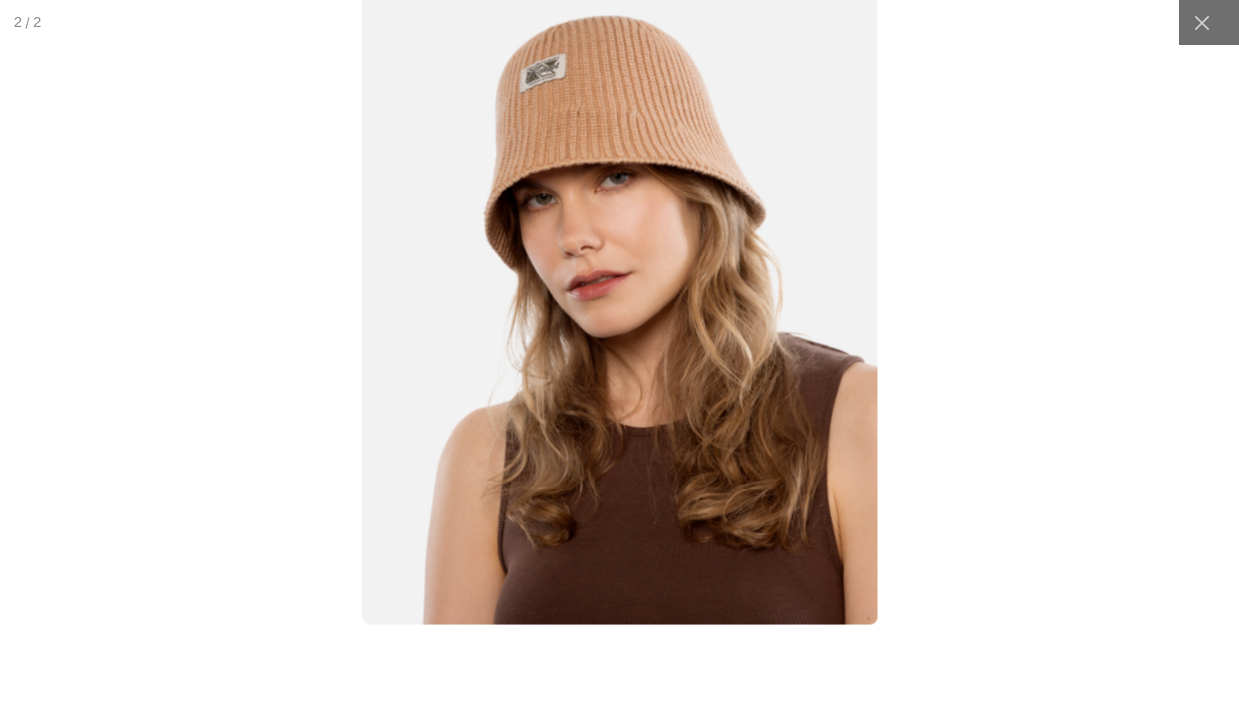 click at bounding box center (619, 354) 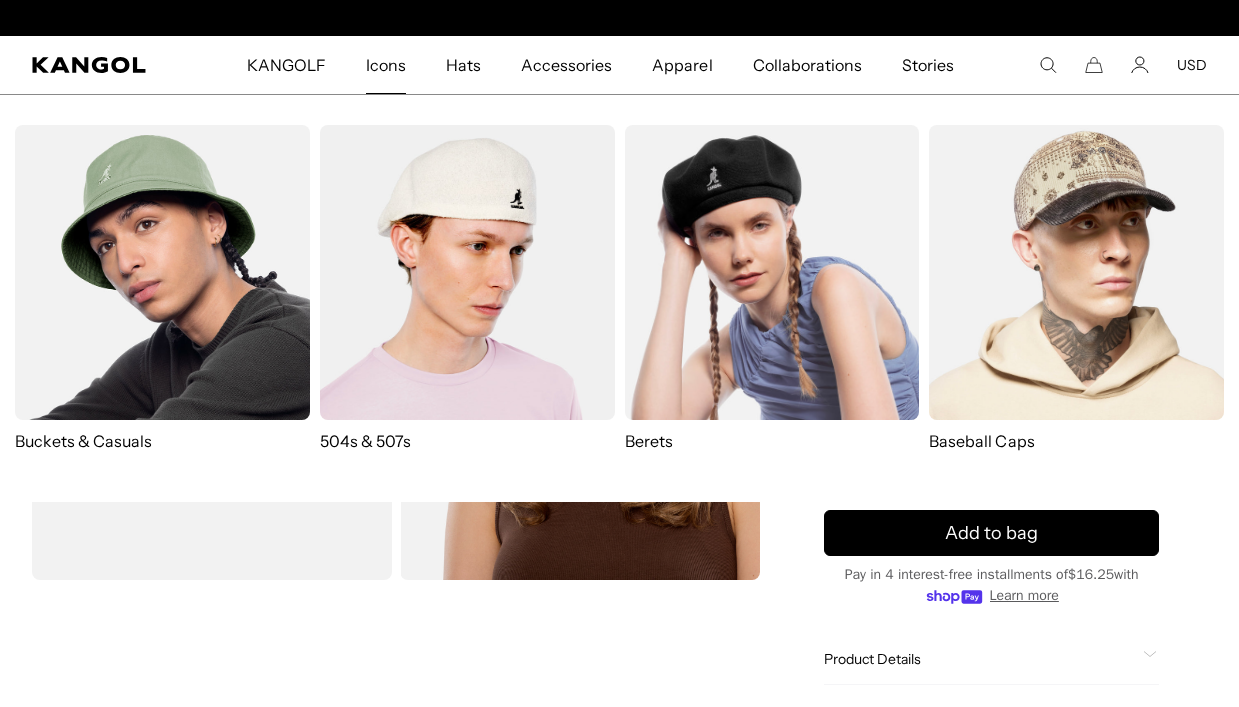 click on "Icons" at bounding box center (386, 65) 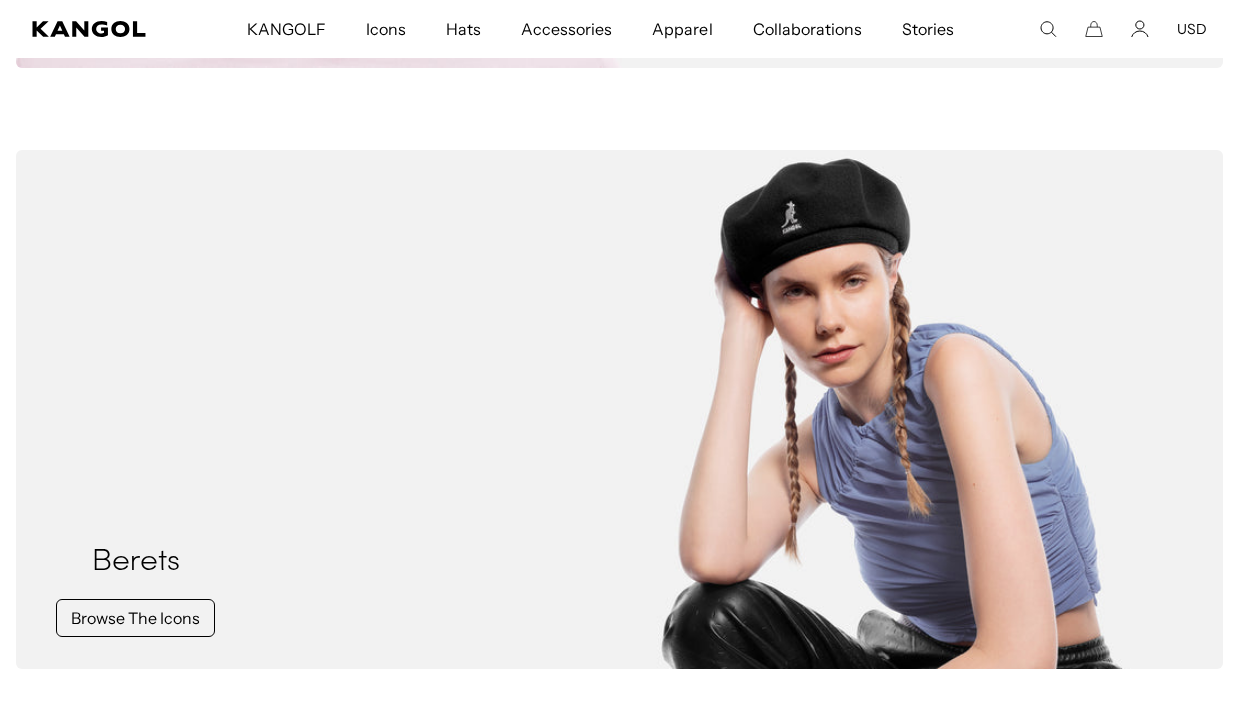 scroll, scrollTop: 873, scrollLeft: 0, axis: vertical 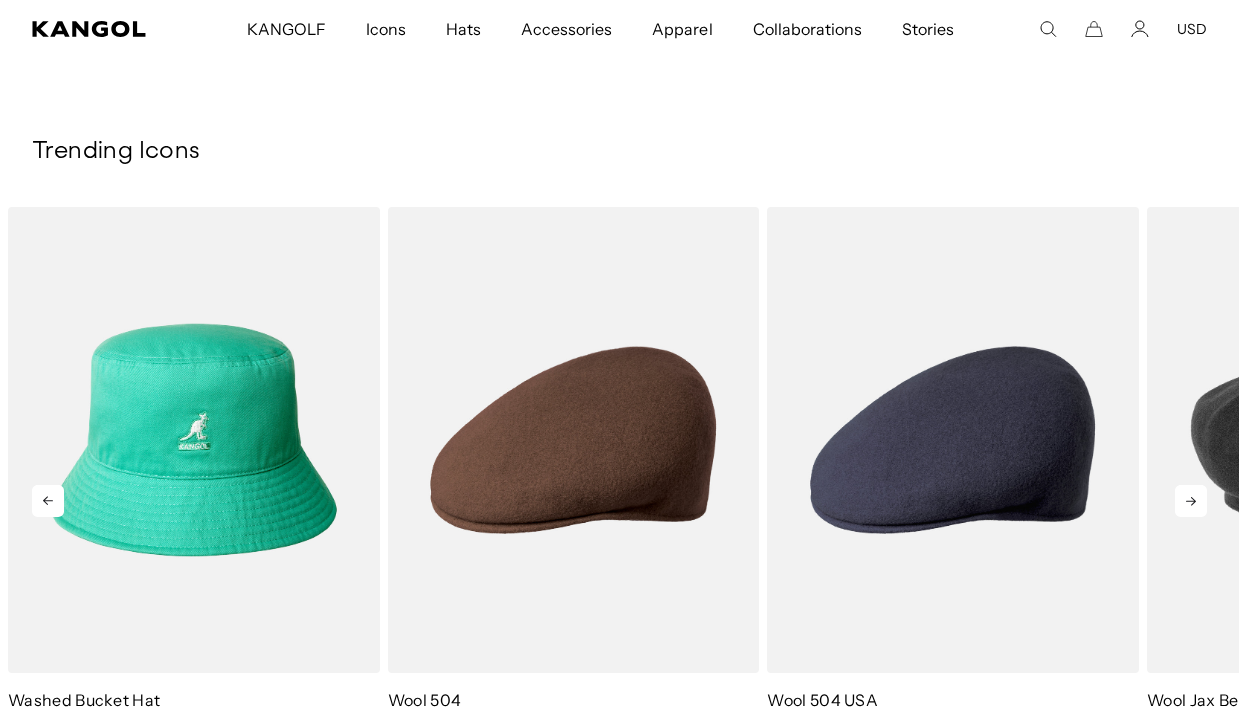 click 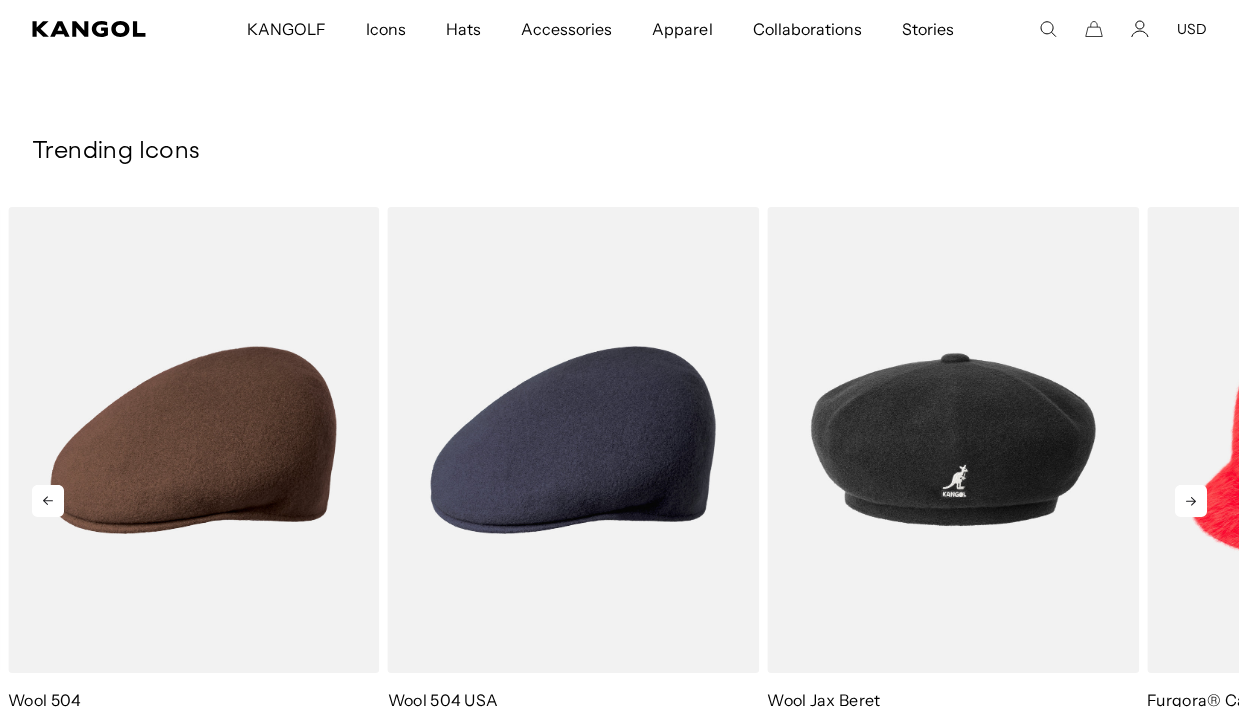 scroll, scrollTop: 0, scrollLeft: 412, axis: horizontal 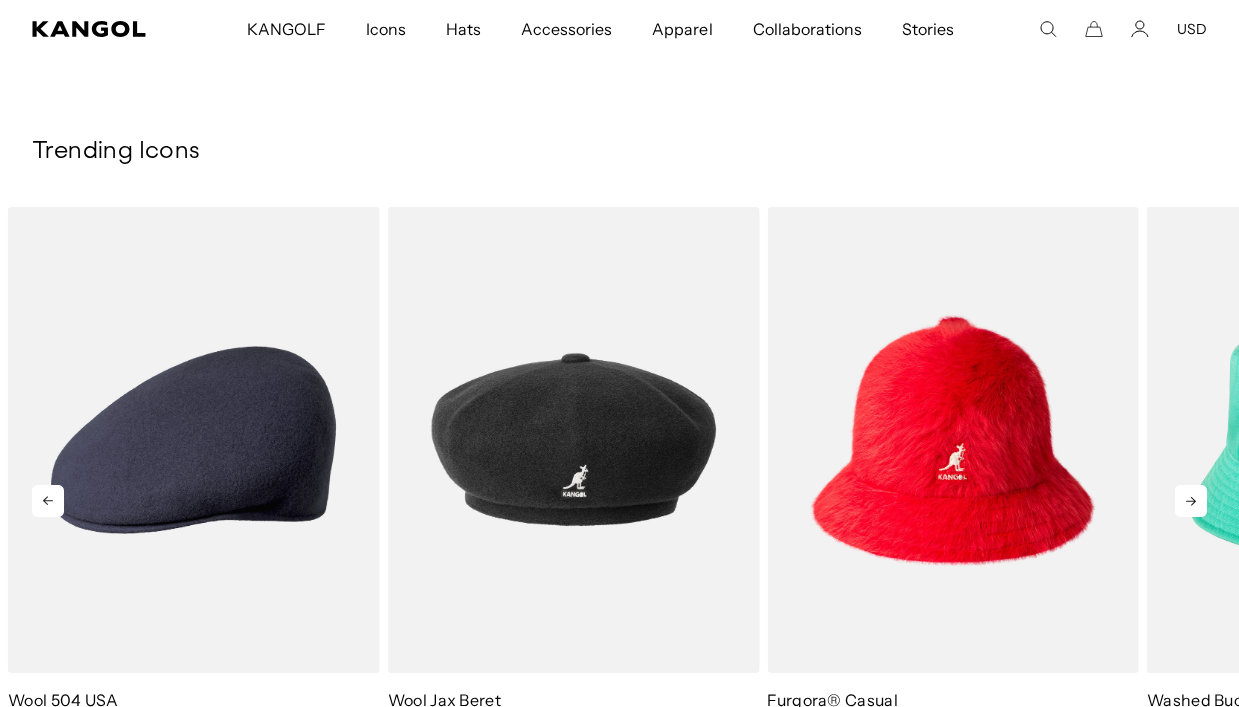 click 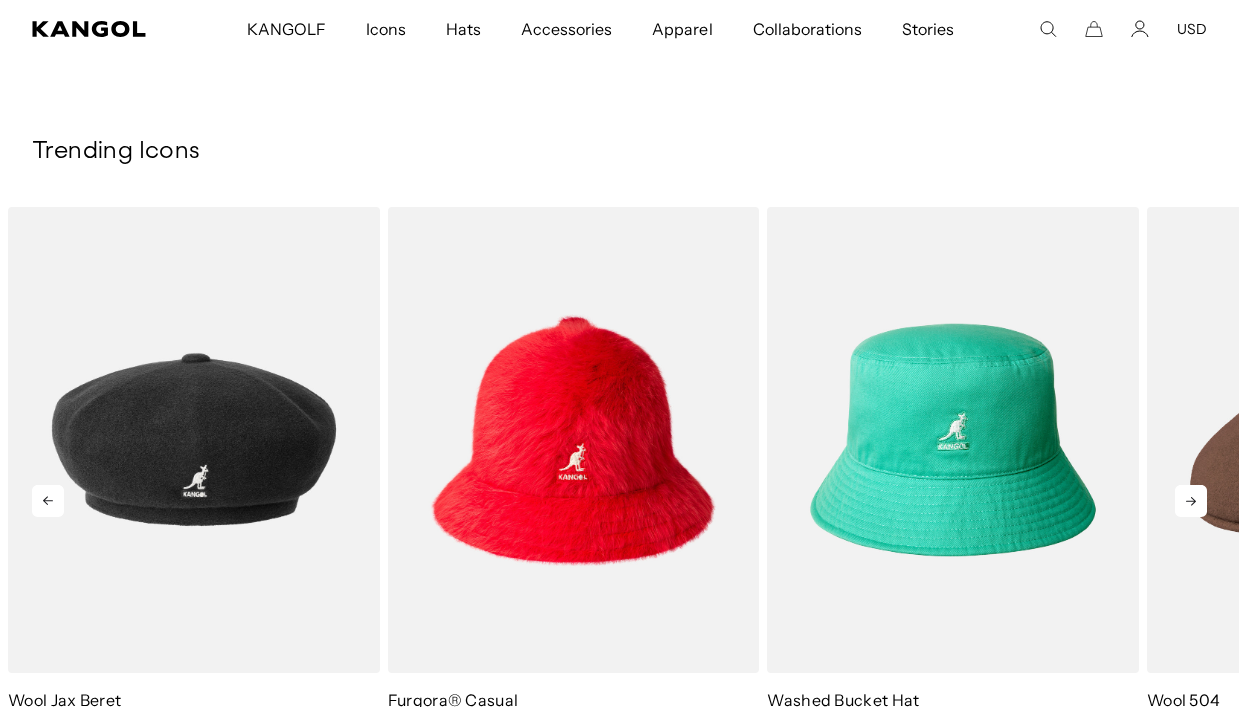 click 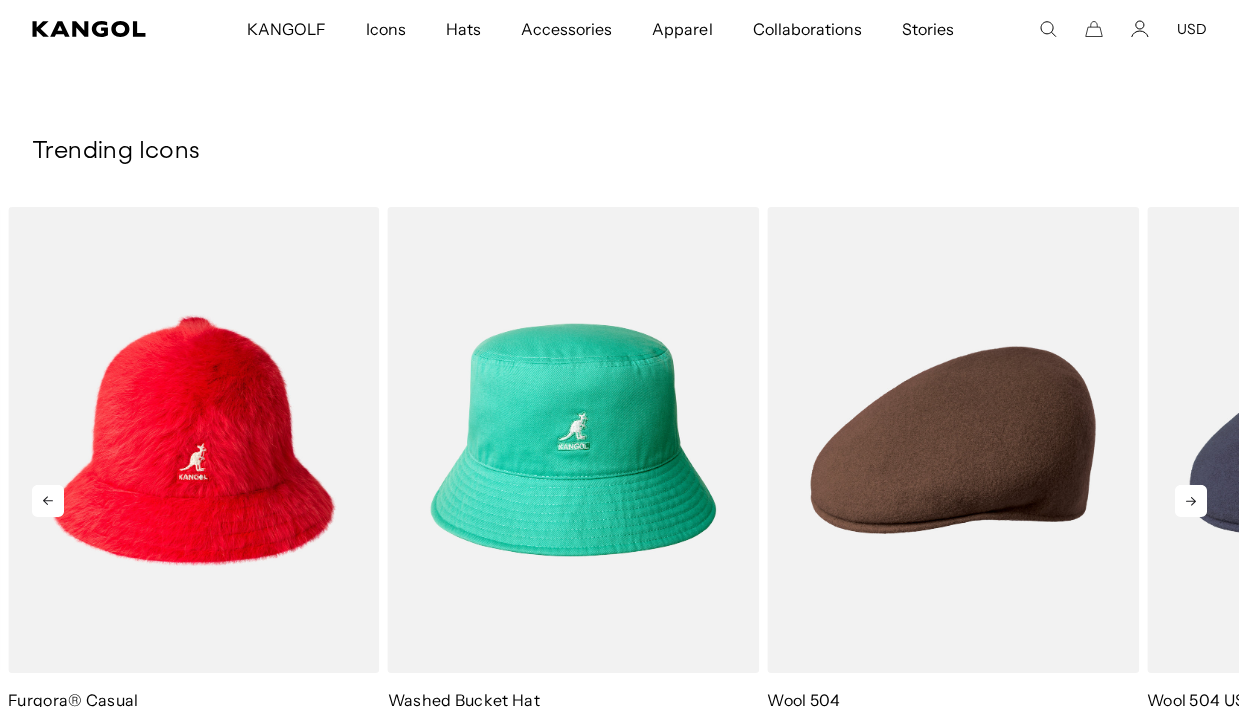 click 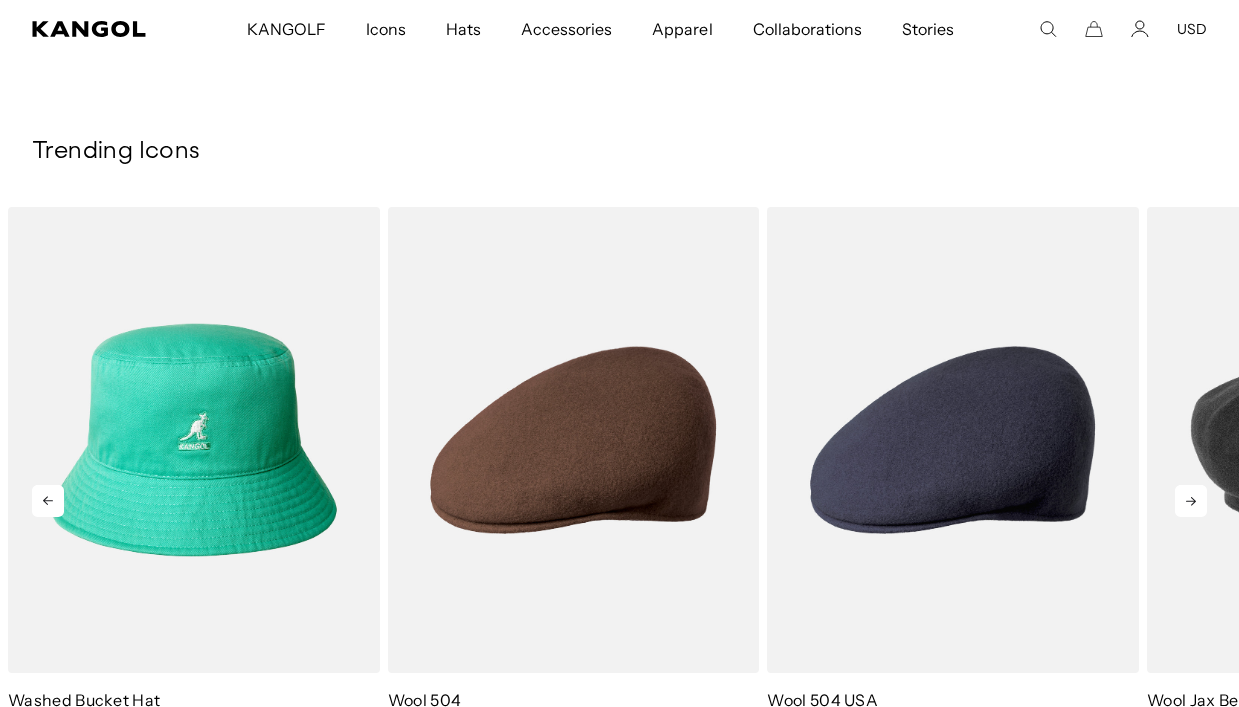 click 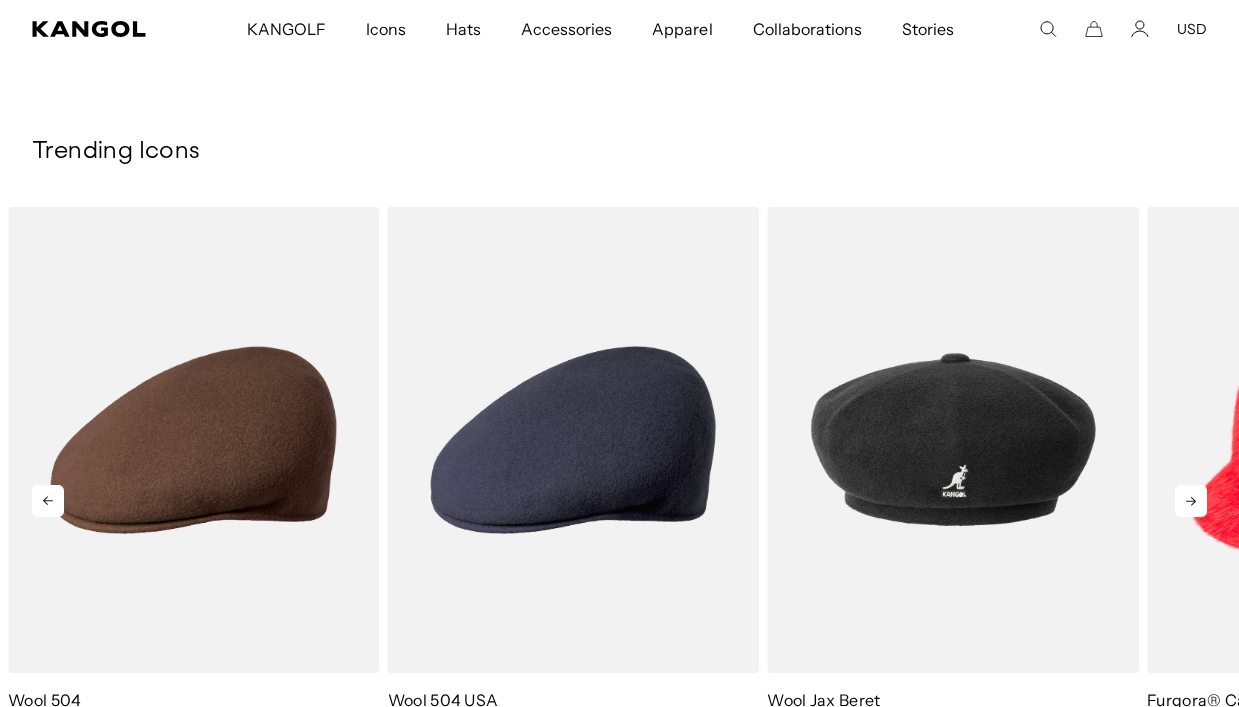 scroll, scrollTop: 0, scrollLeft: 0, axis: both 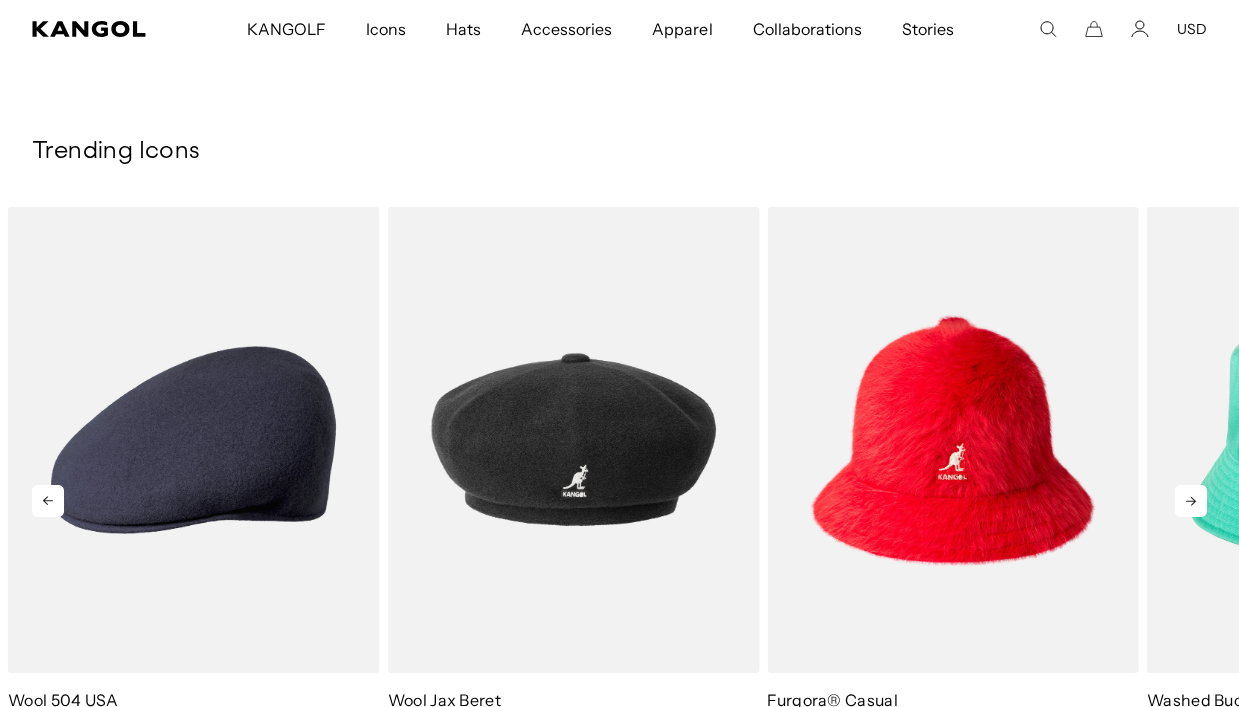 click 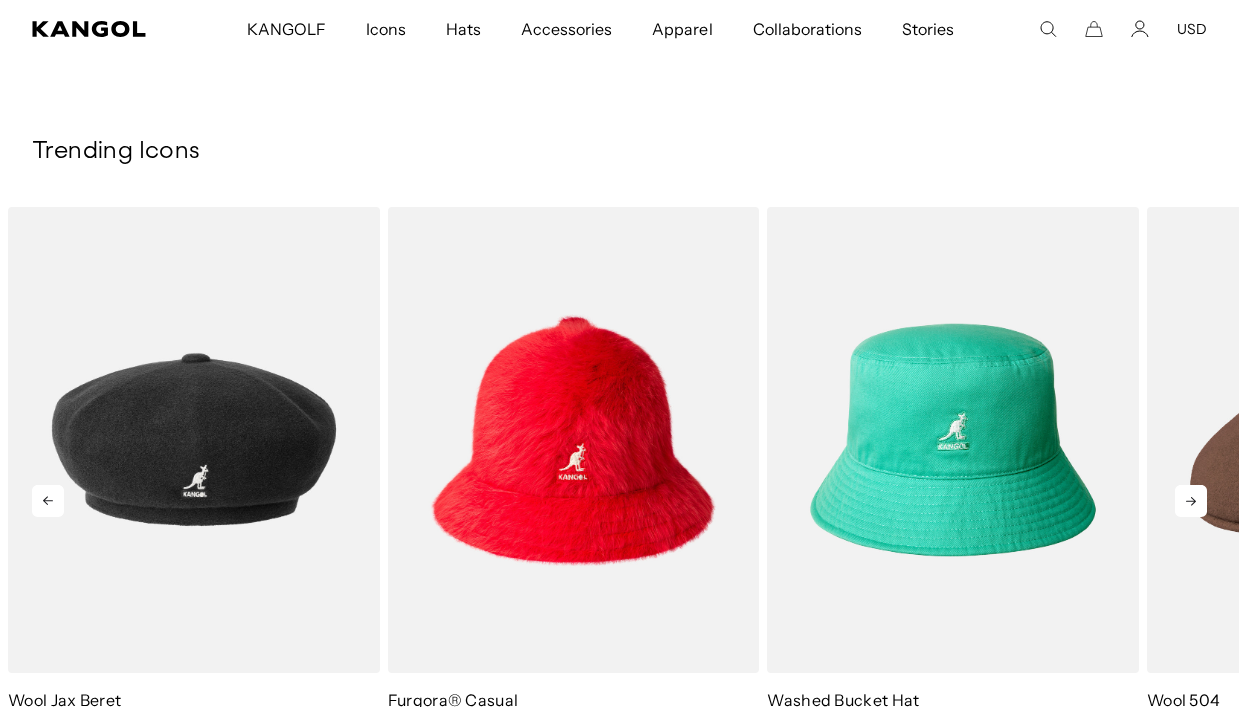 click 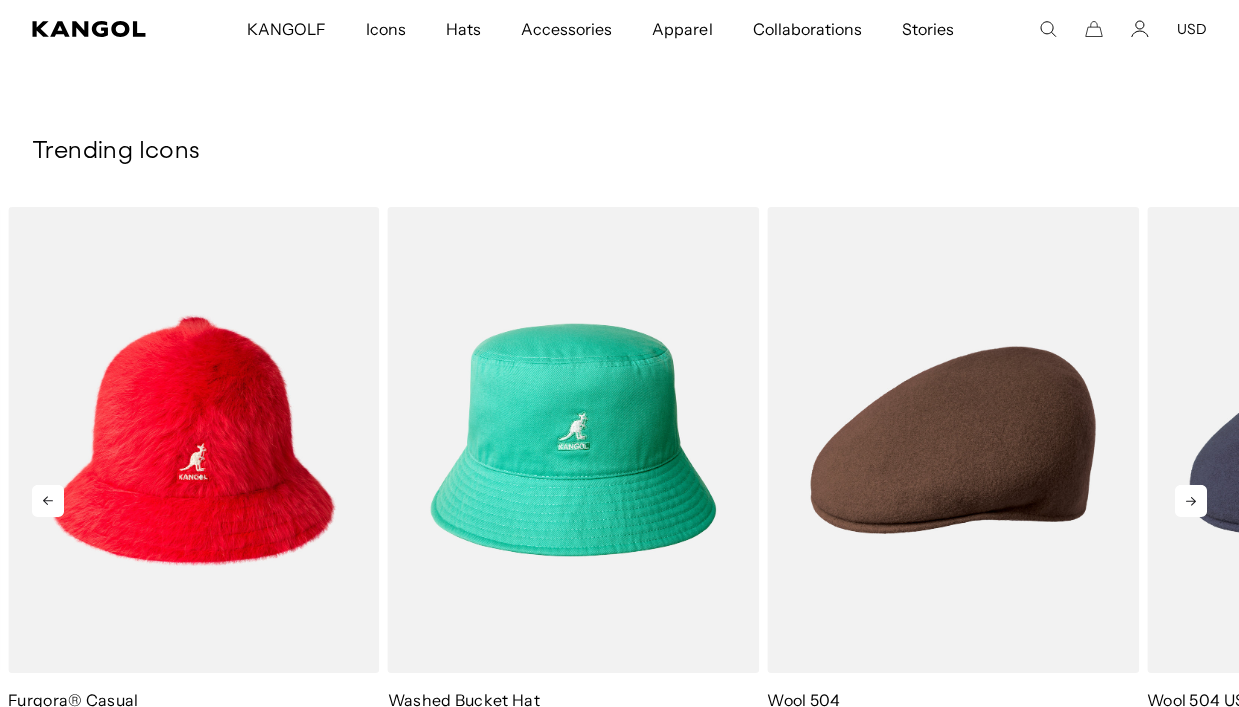 click 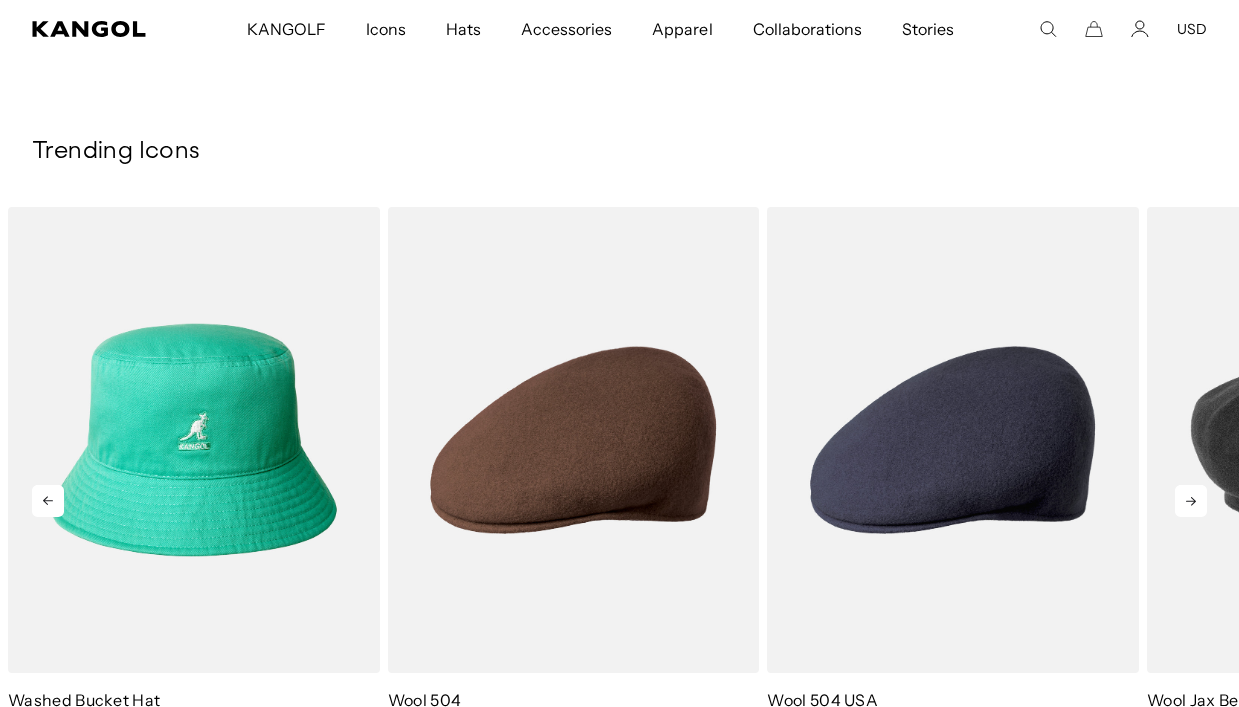 click 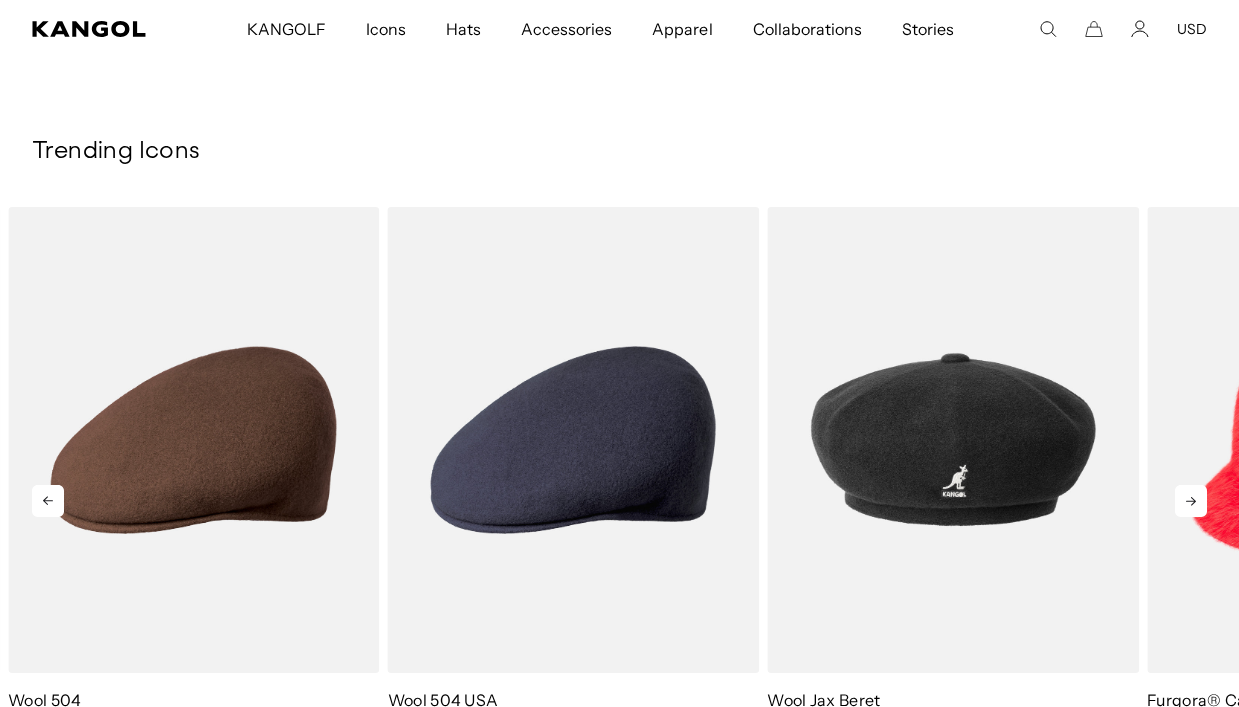 click 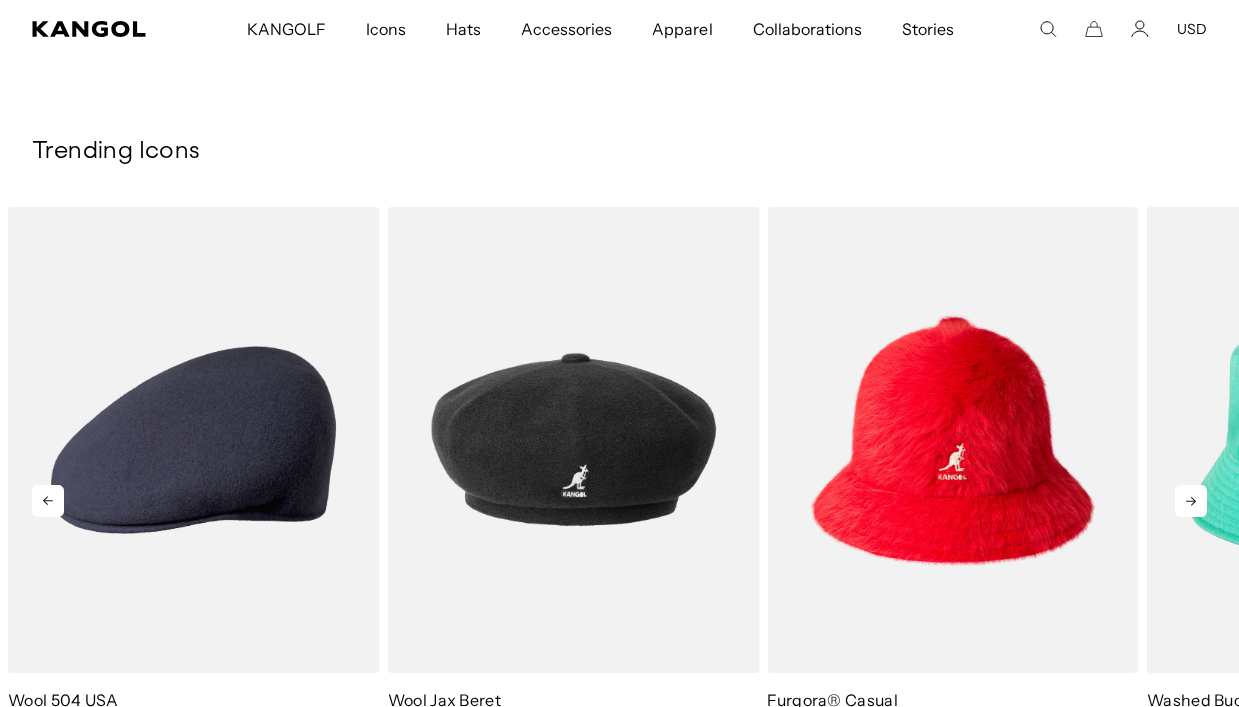 scroll, scrollTop: 0, scrollLeft: 412, axis: horizontal 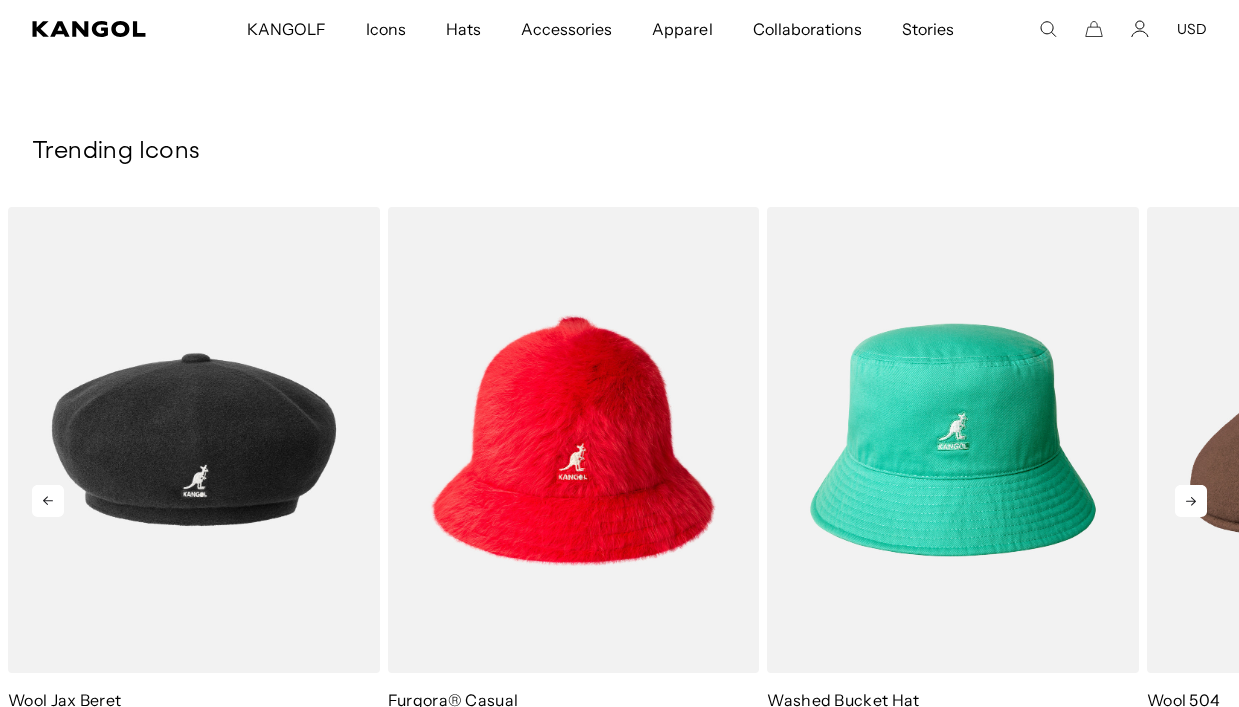 click 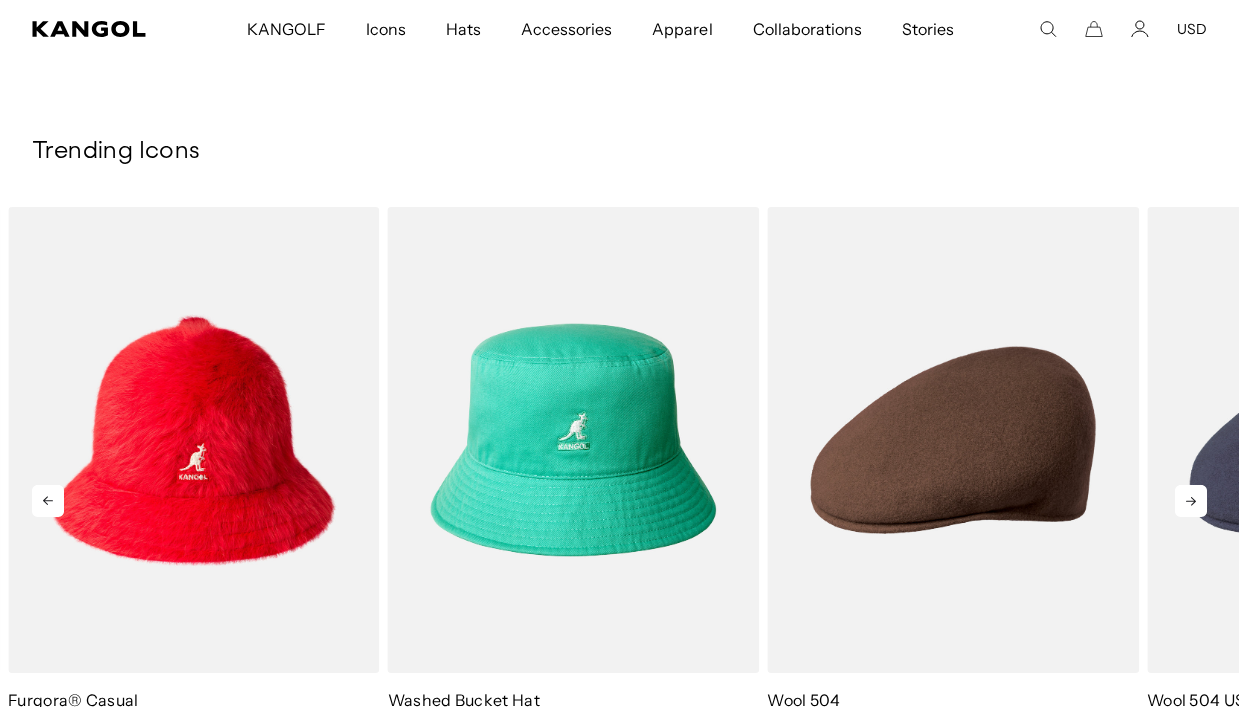 click 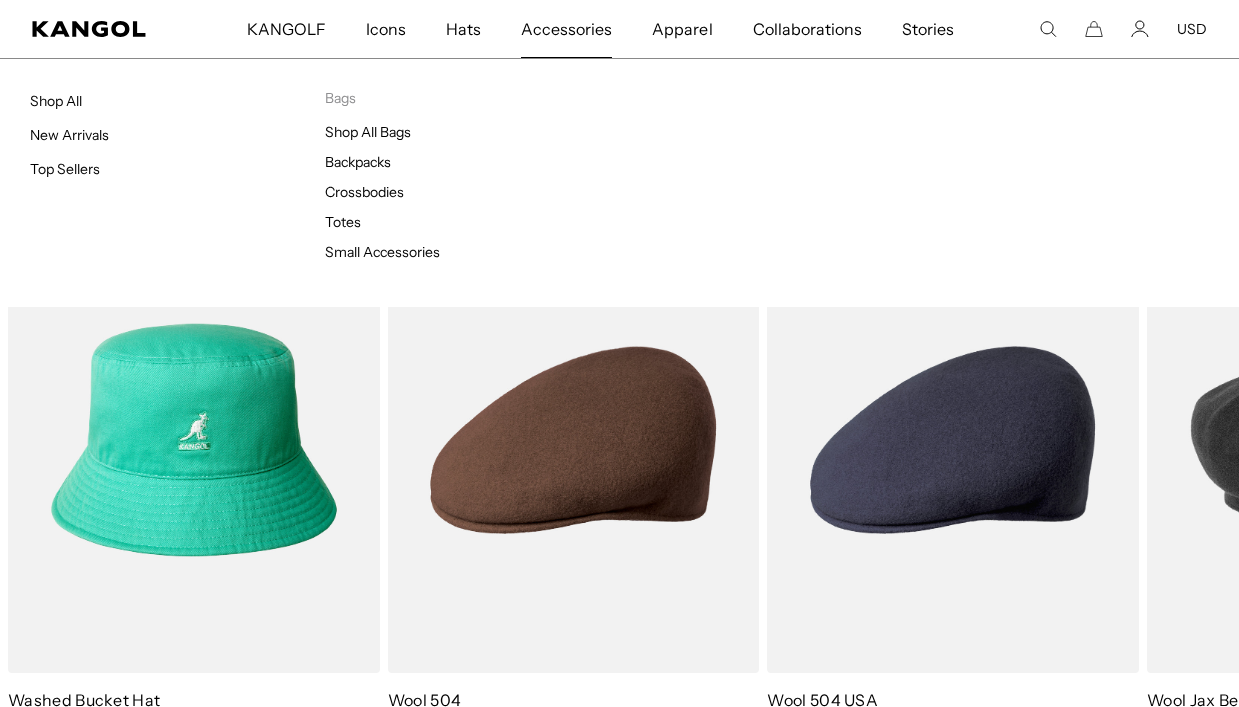 type 